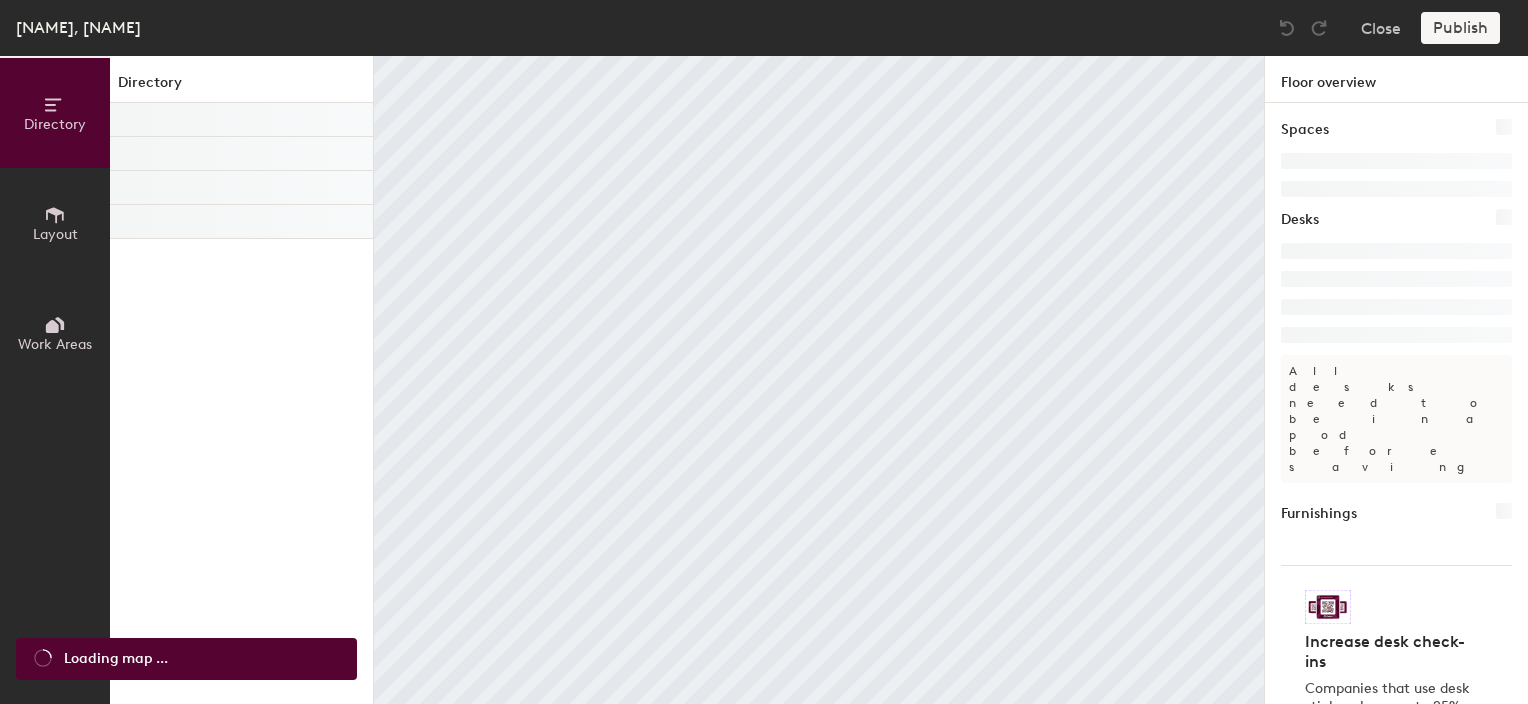 scroll, scrollTop: 0, scrollLeft: 0, axis: both 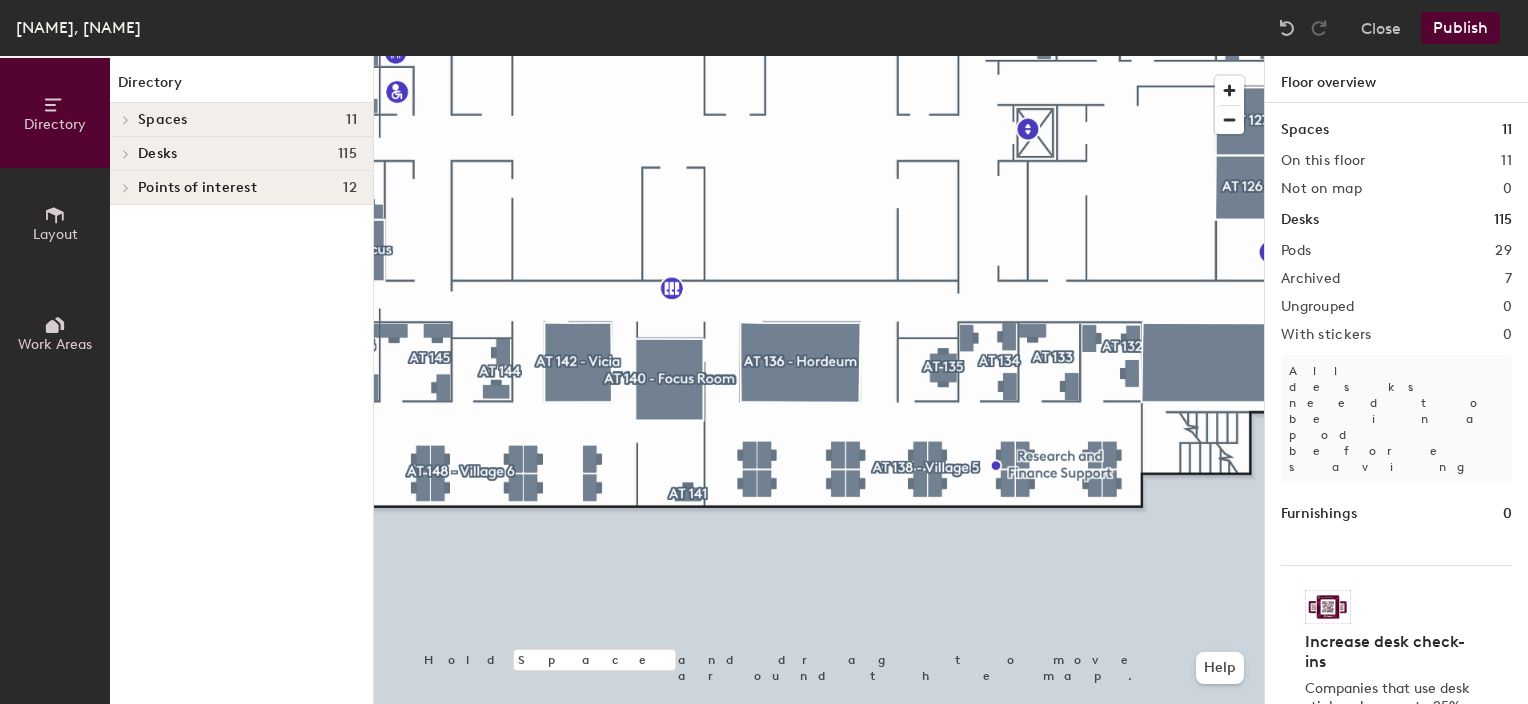 click on "Layout" 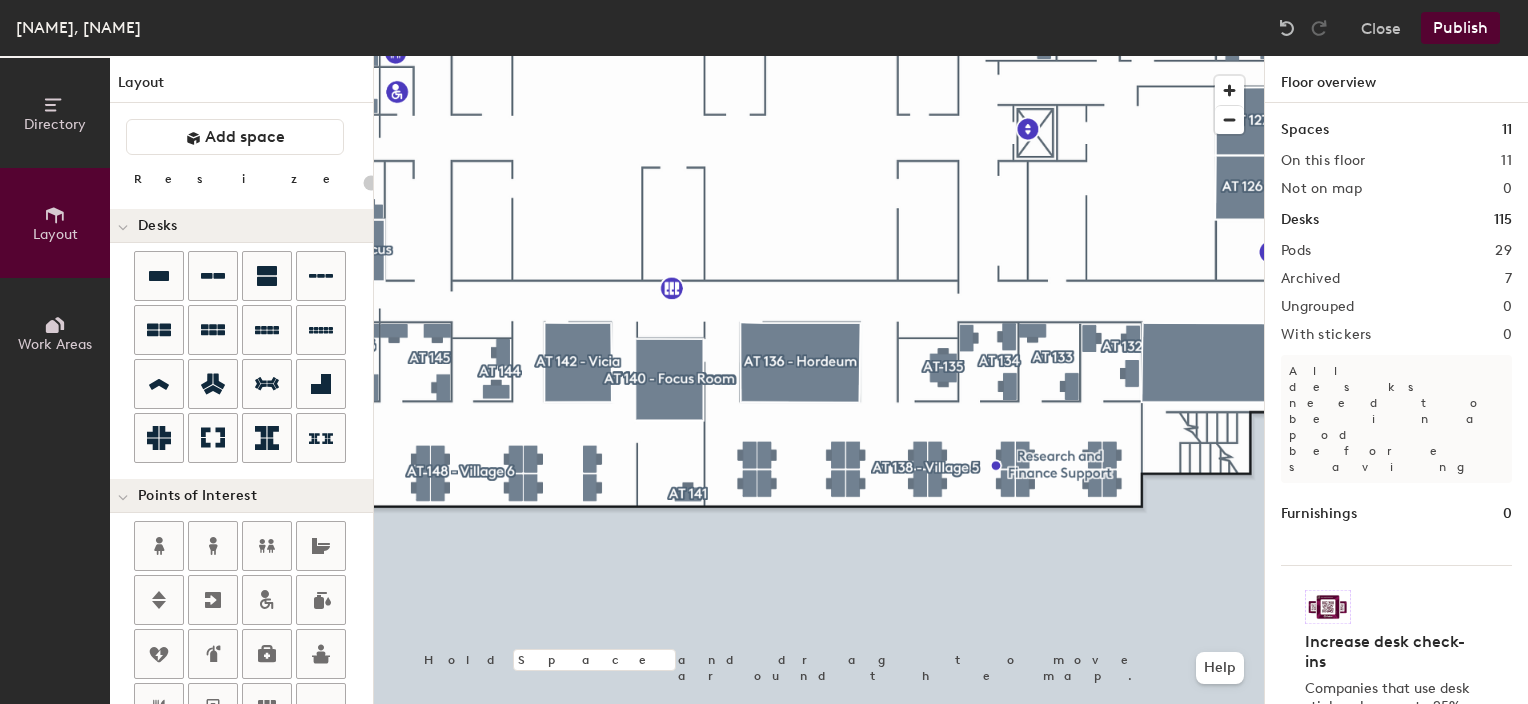 click on "Directory Layout Work Areas Layout   Add space Resize Desks Points of Interest Furnishings Seating Tables Booths Hold Space and drag to move around the map. Help Floor overview Spaces 11 On this floor 11 Not on map 0 Desks 115 Pods 29 Archived 7 Ungrouped 0 With stickers 0 All desks need to be in a pod before saving Furnishings 0 Increase desk check-ins Companies that use desk stickers have up to 25% more check-ins. Get your stickers" 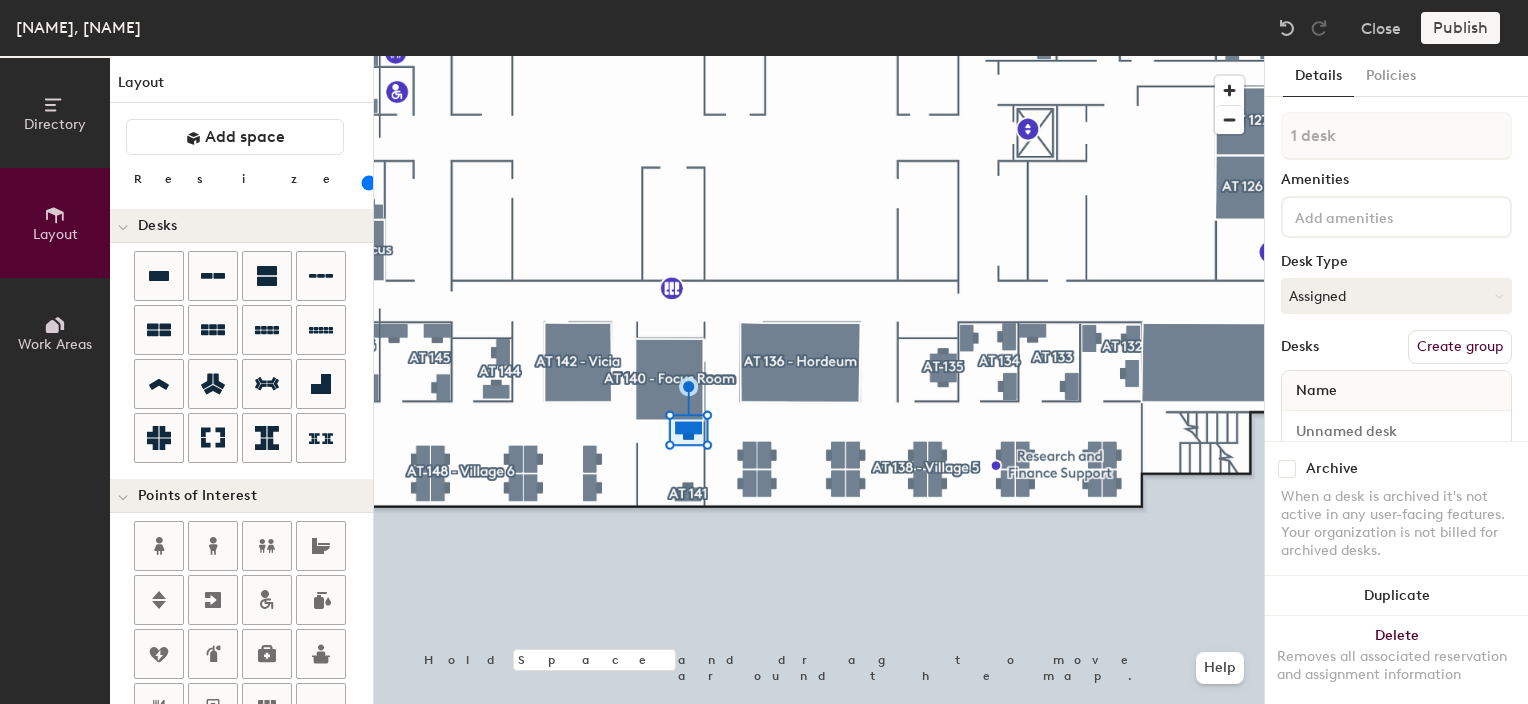 click 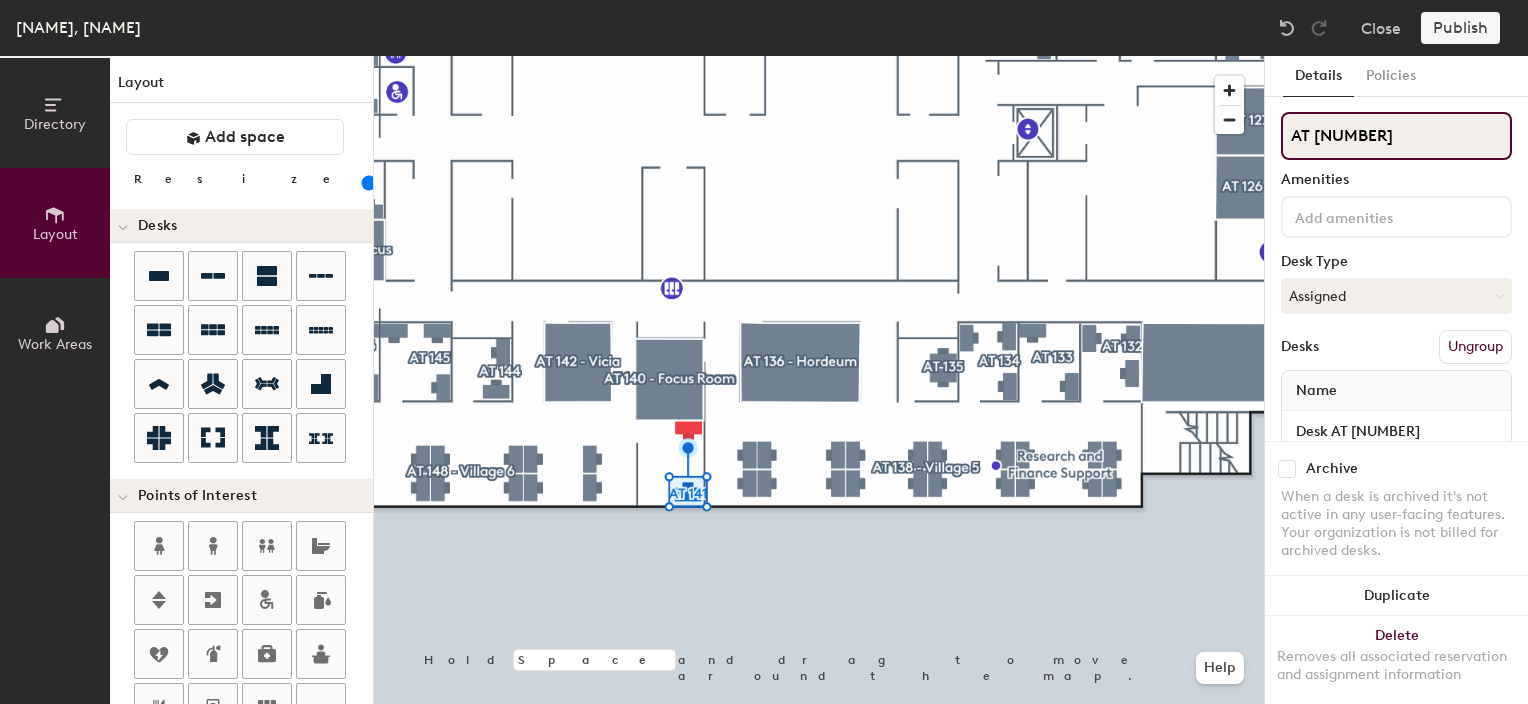 click on "AT 141" 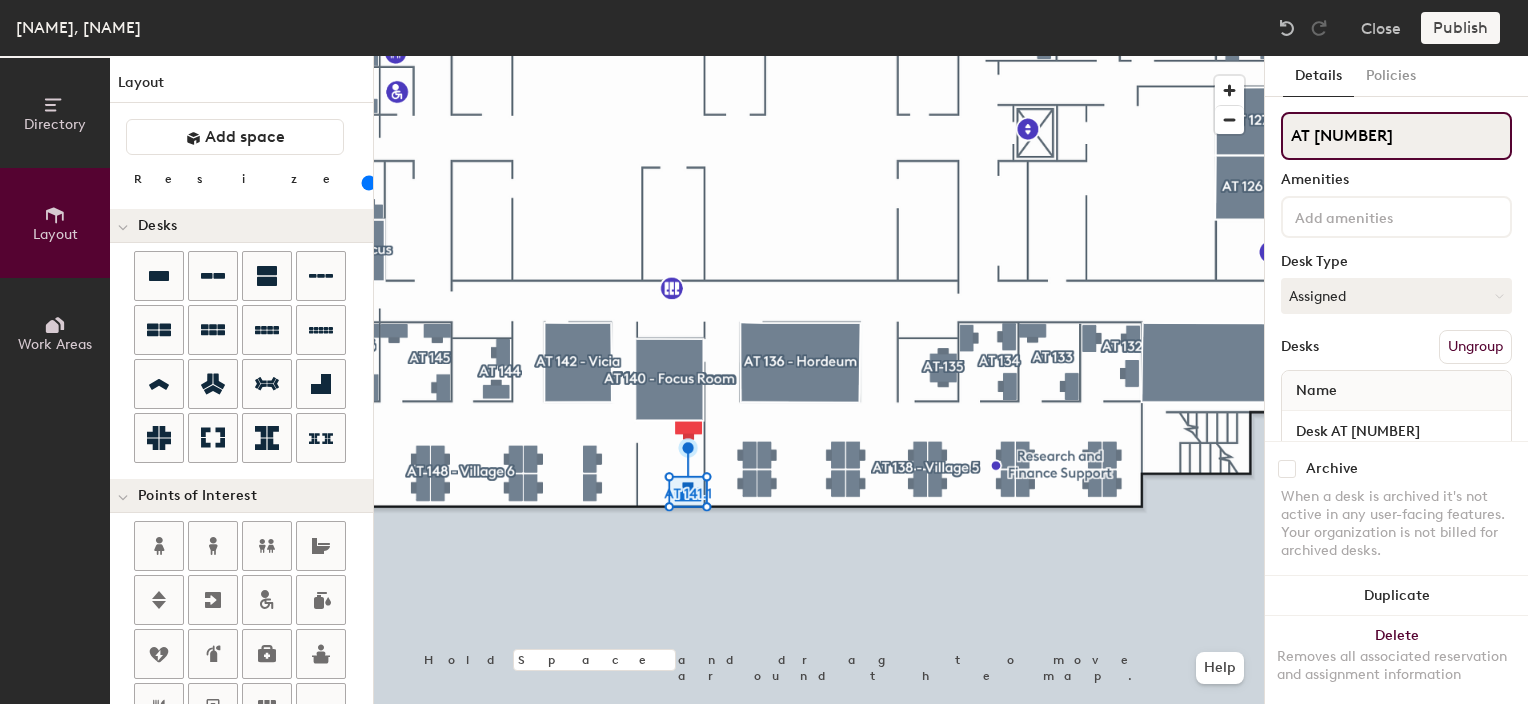 type on "AT 141.1" 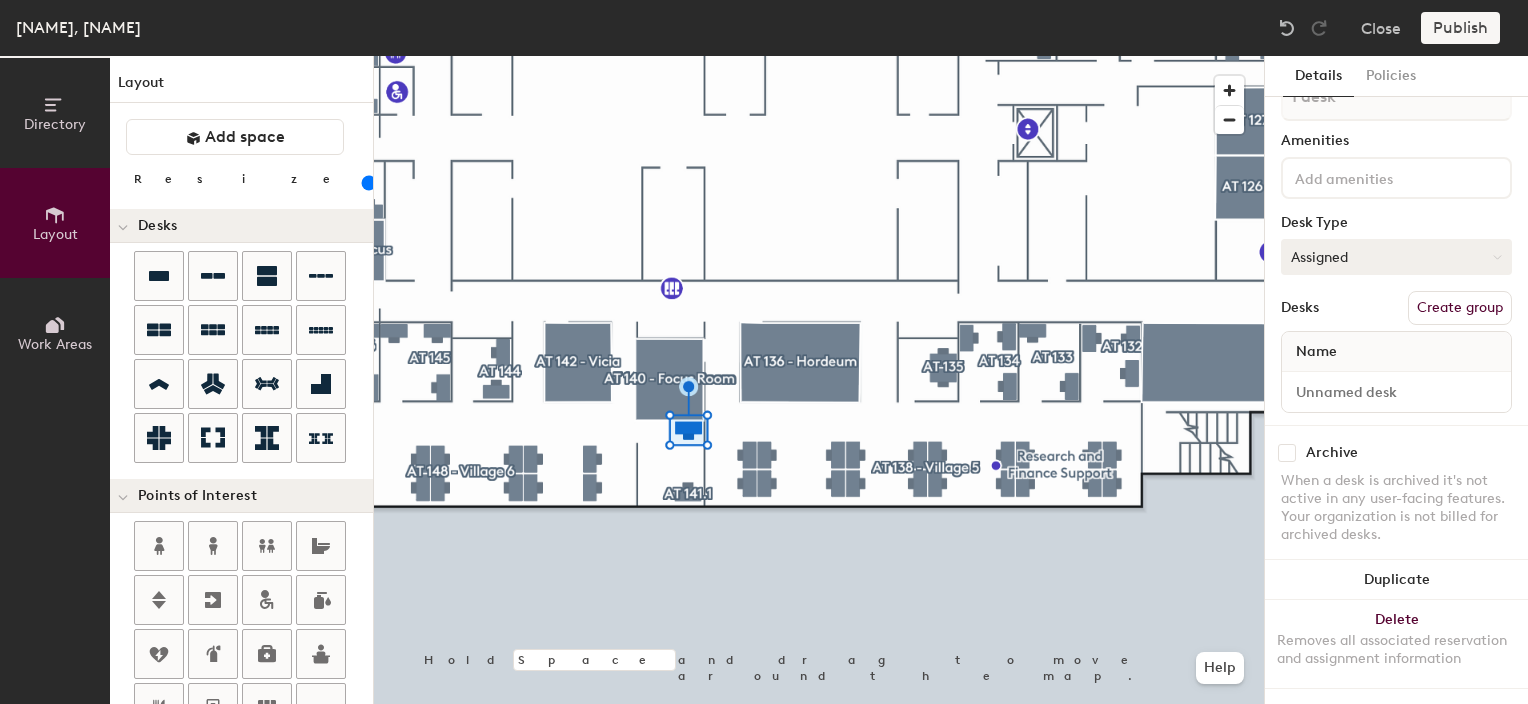 scroll, scrollTop: 54, scrollLeft: 0, axis: vertical 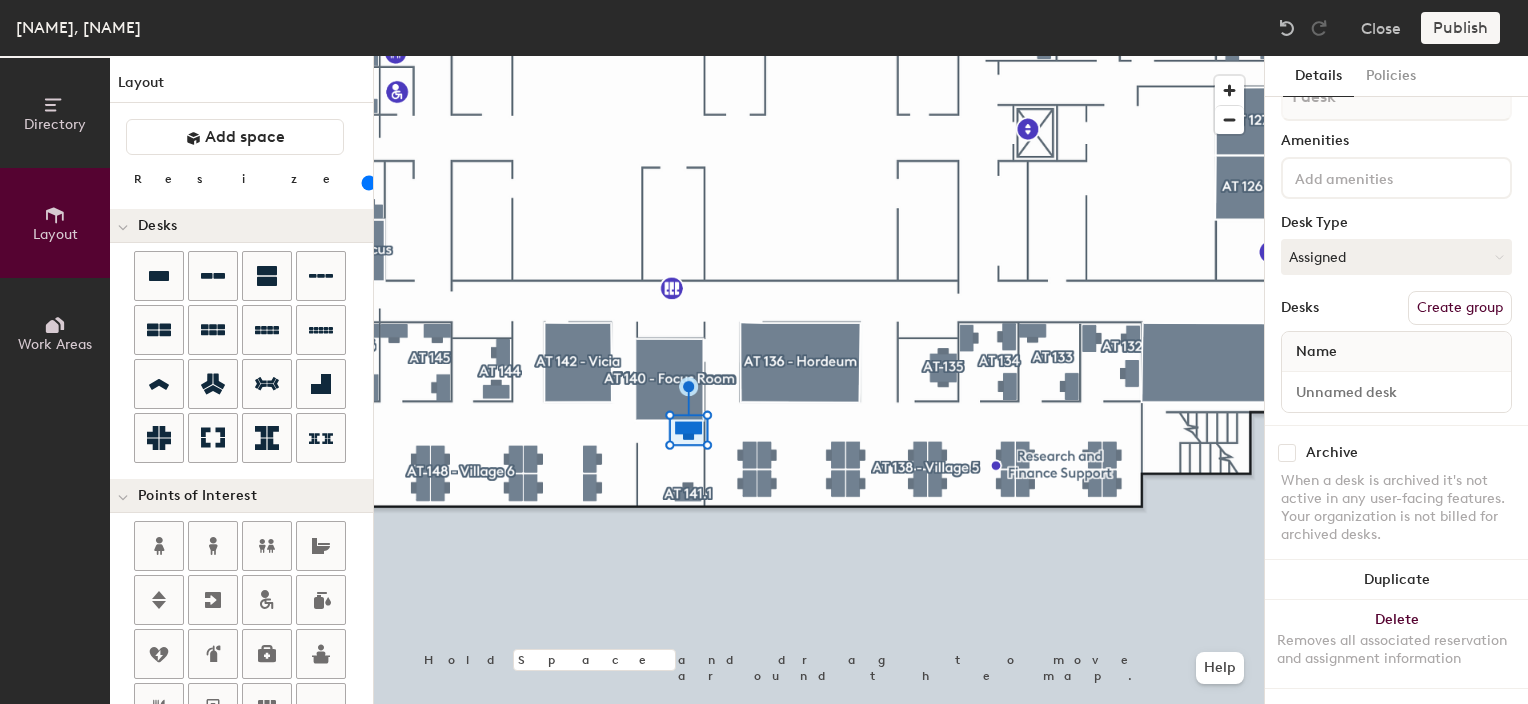 click 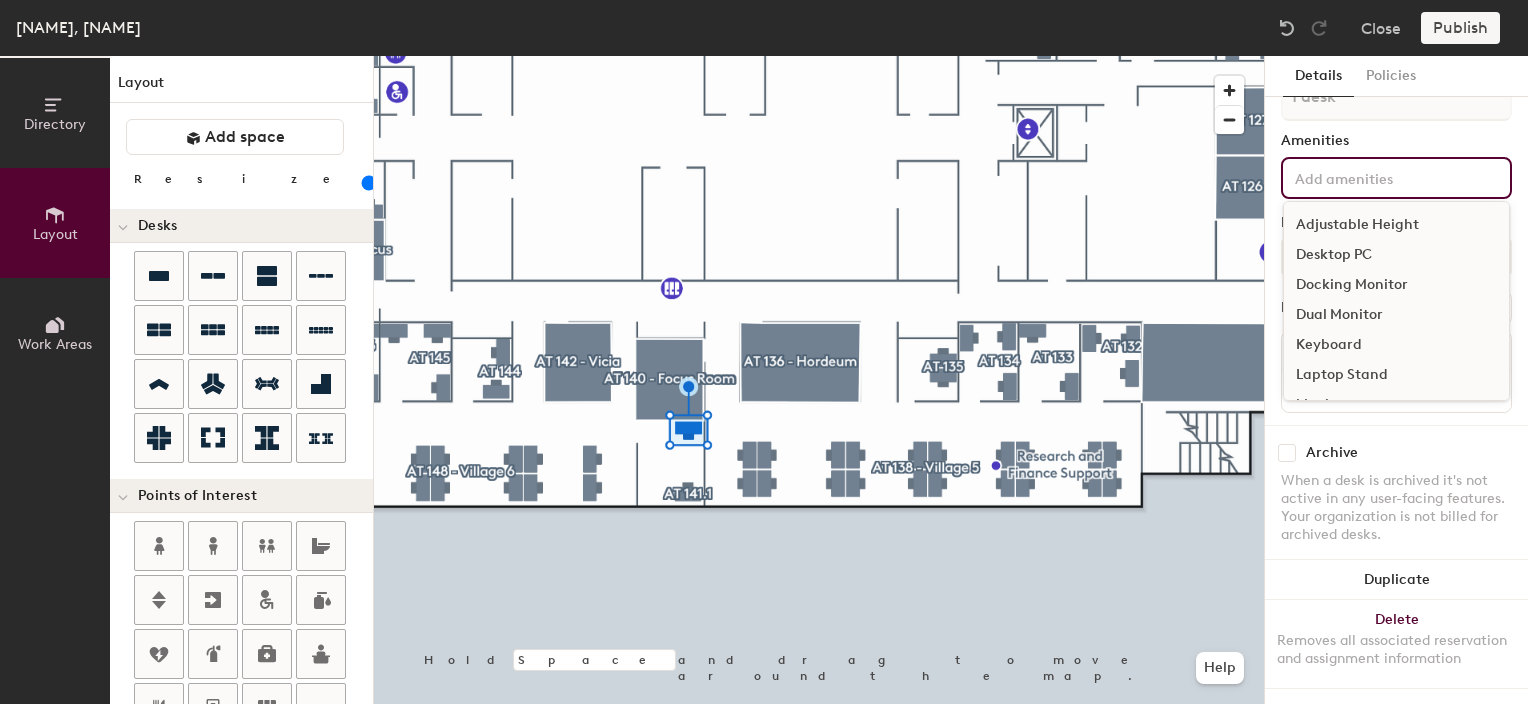 click 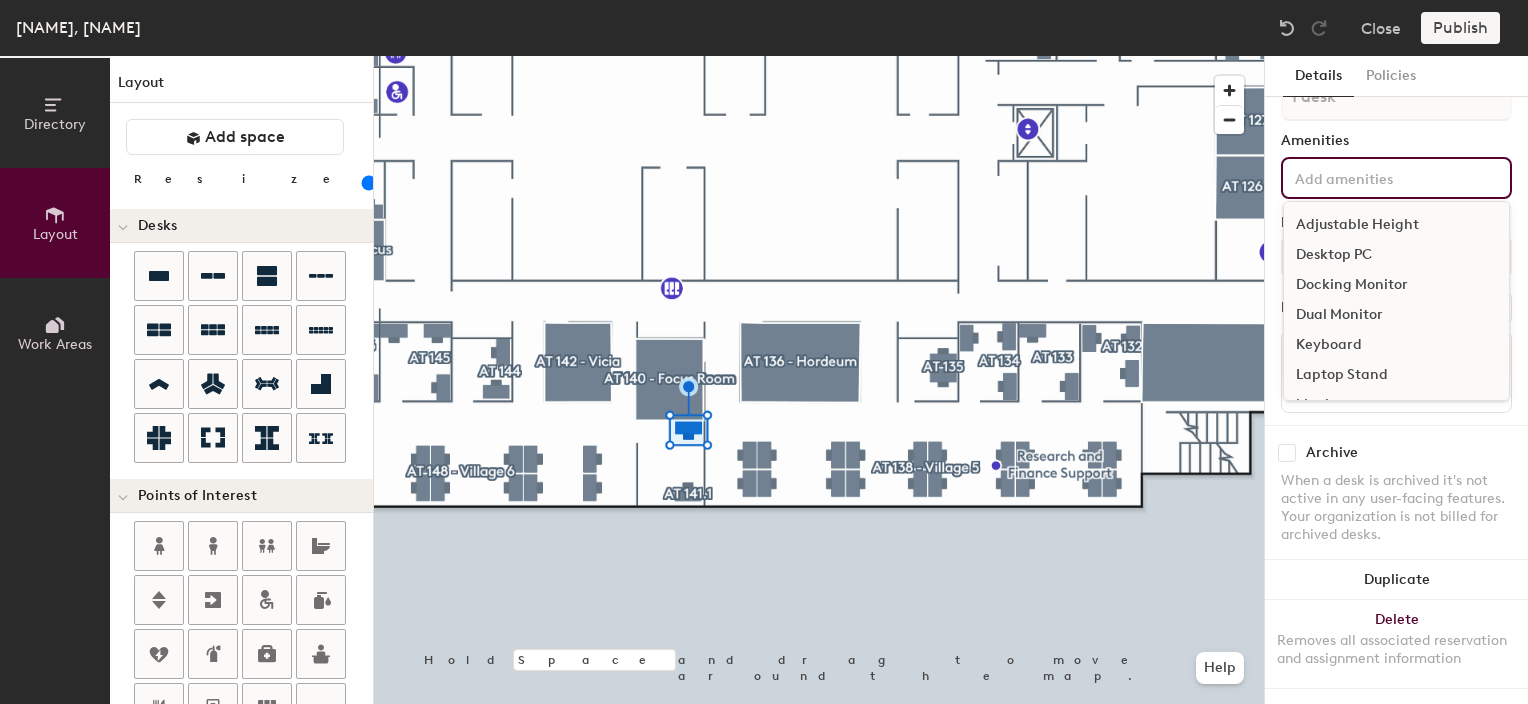 click 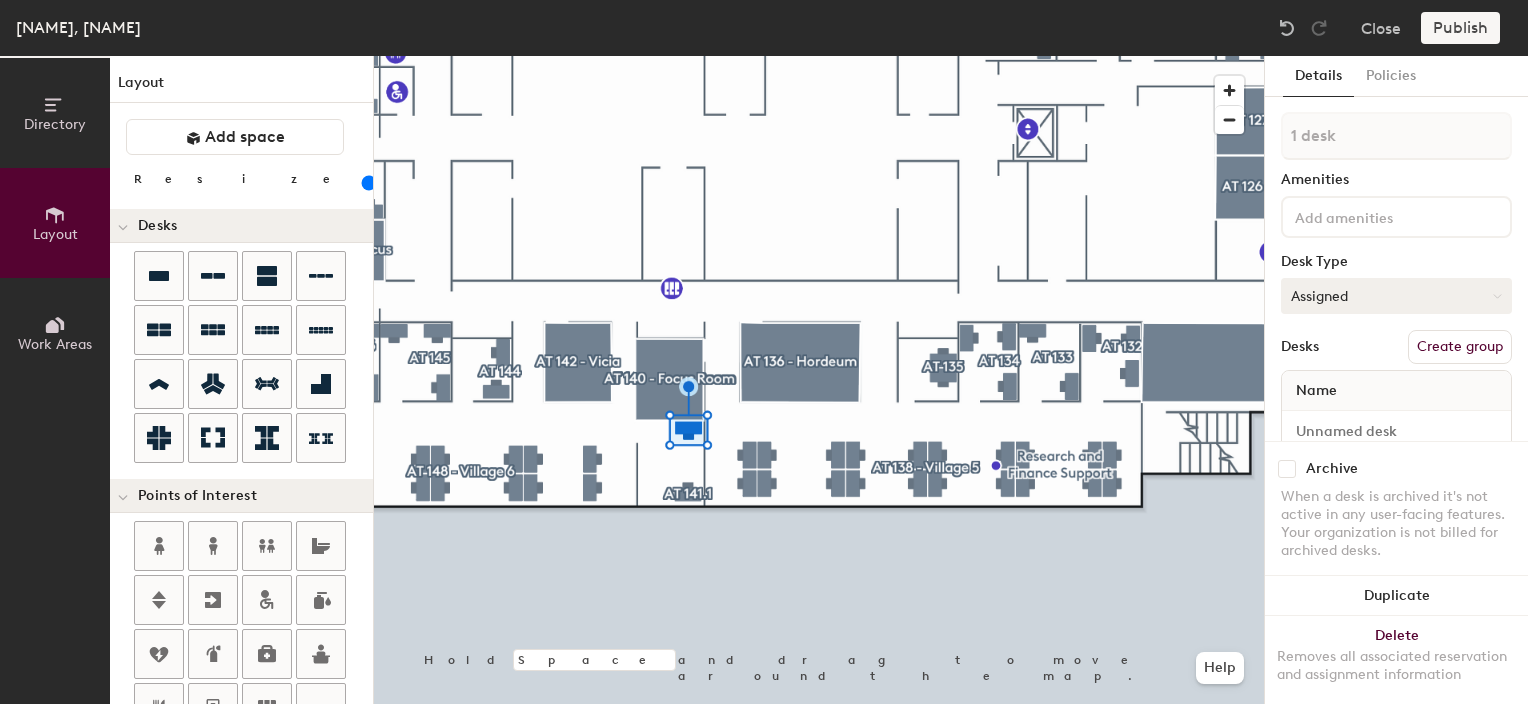 click on "Assigned" 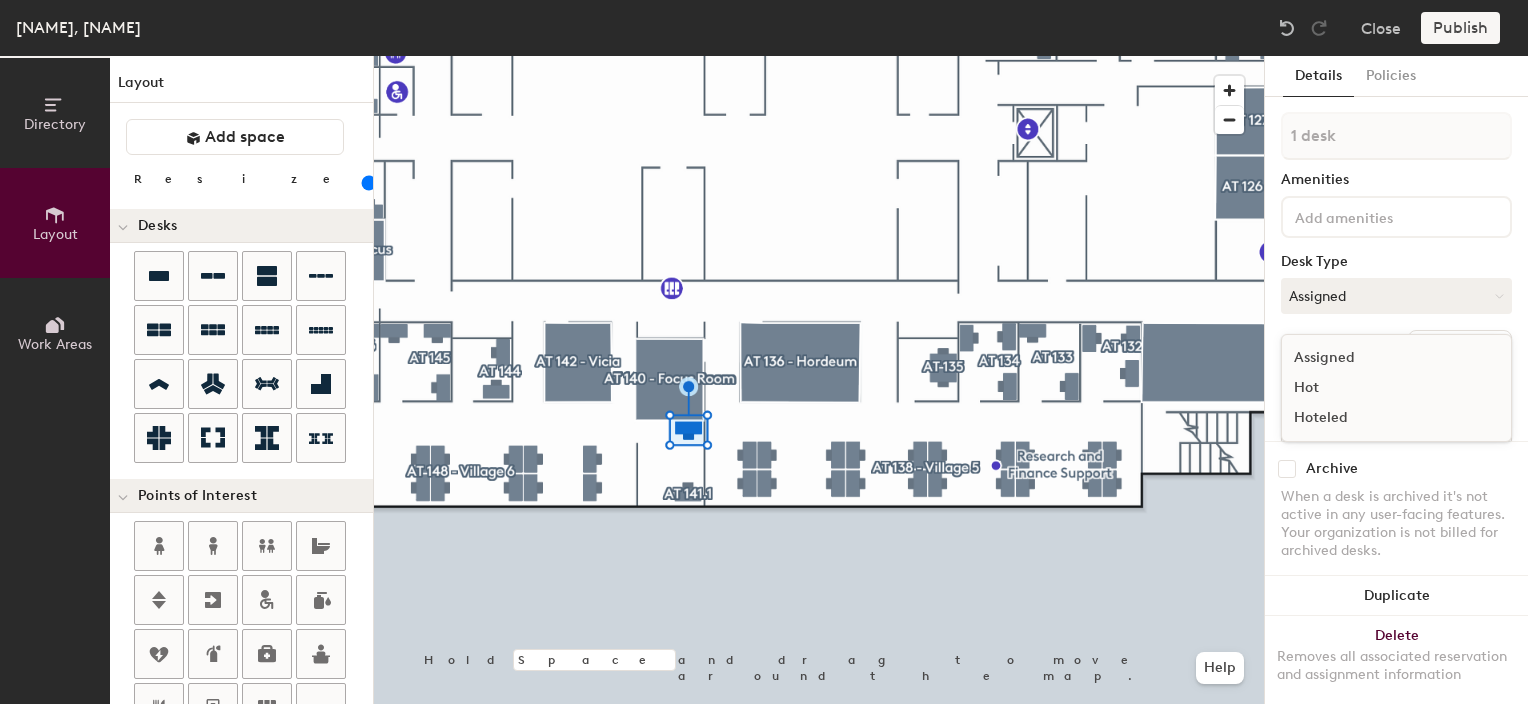 click on "Hoteled" 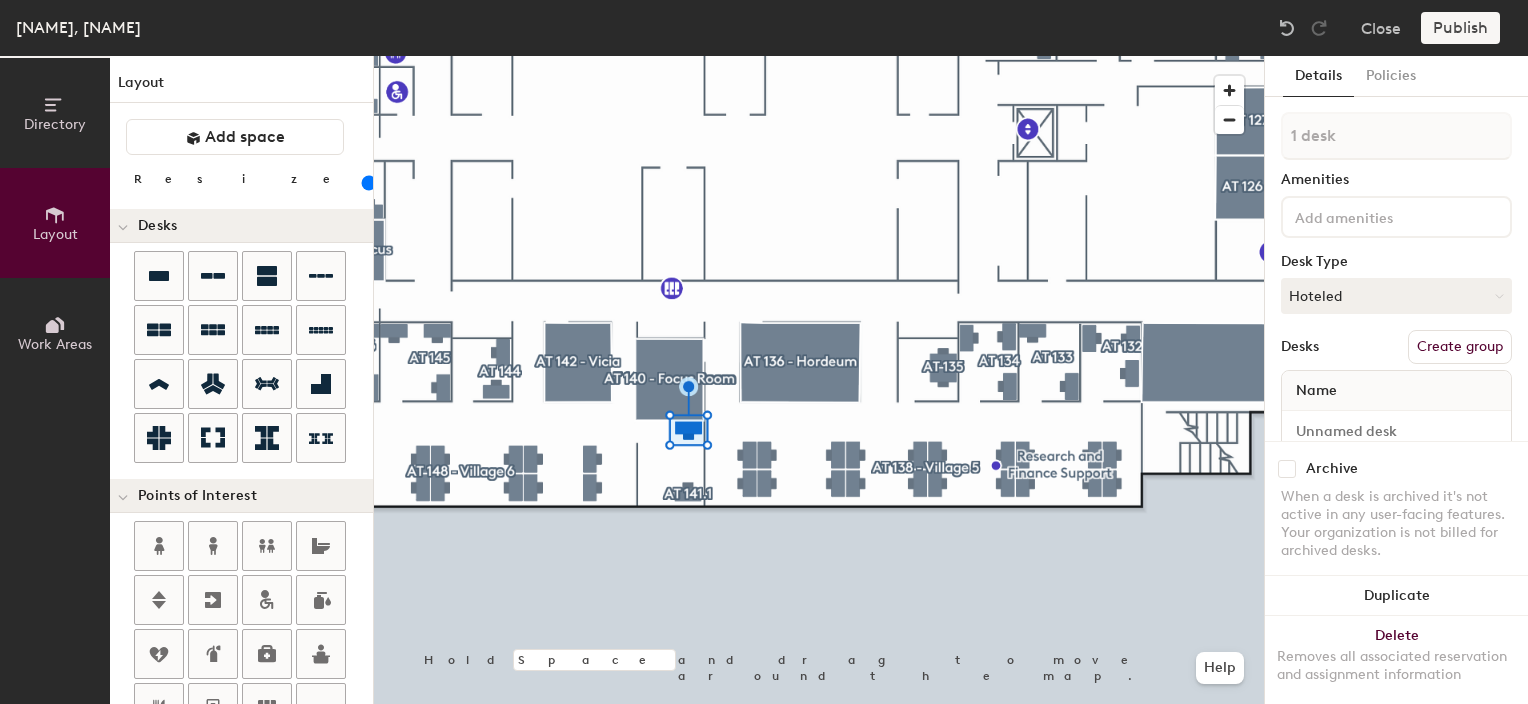 click on "Publish" 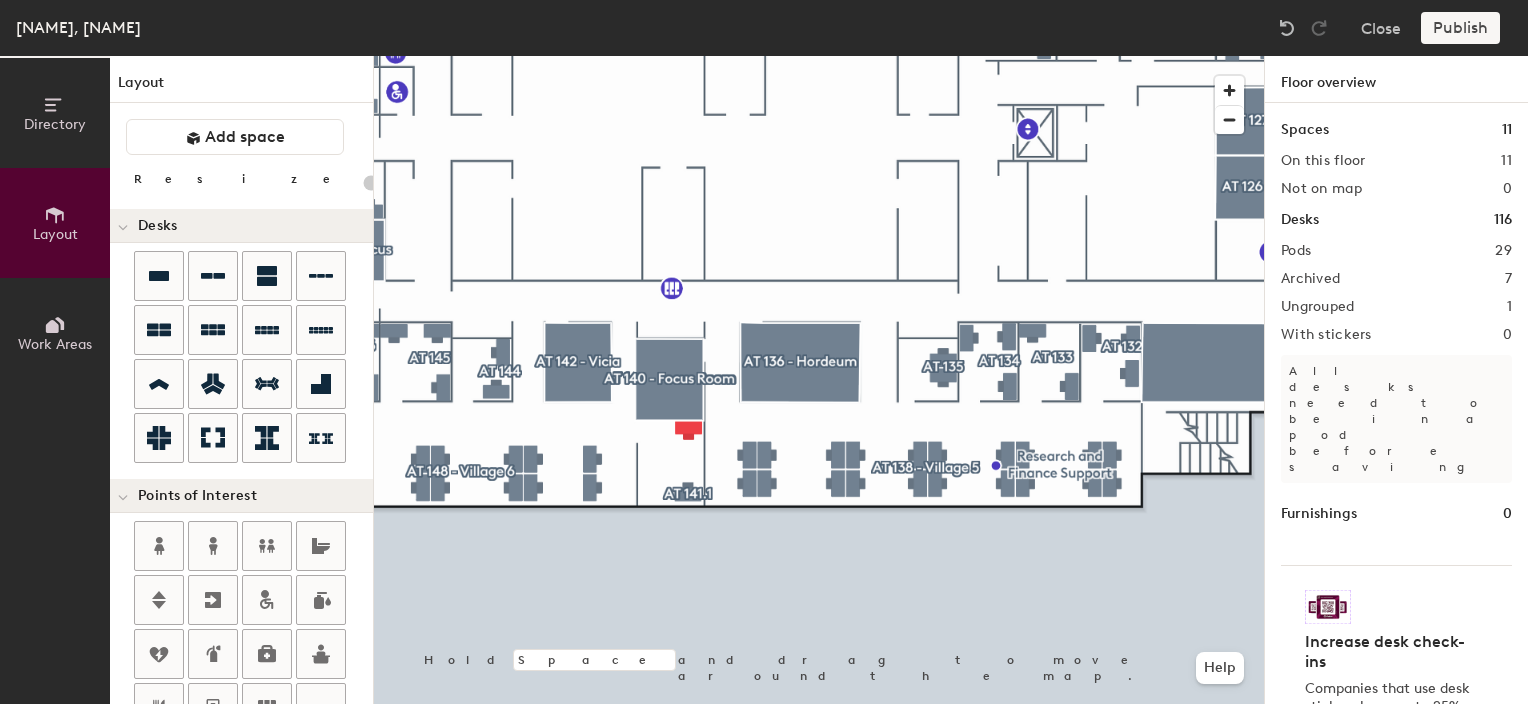 click on "Publish" 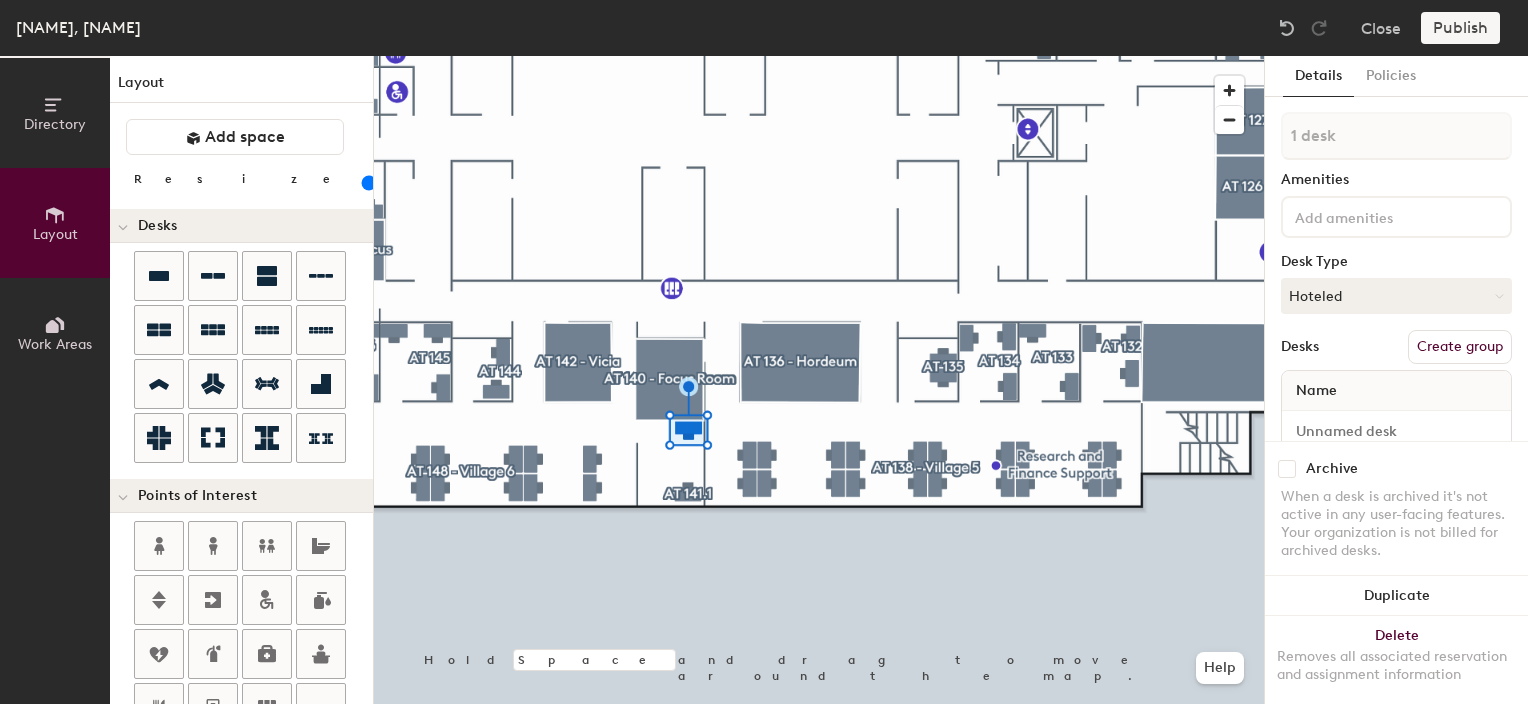 click 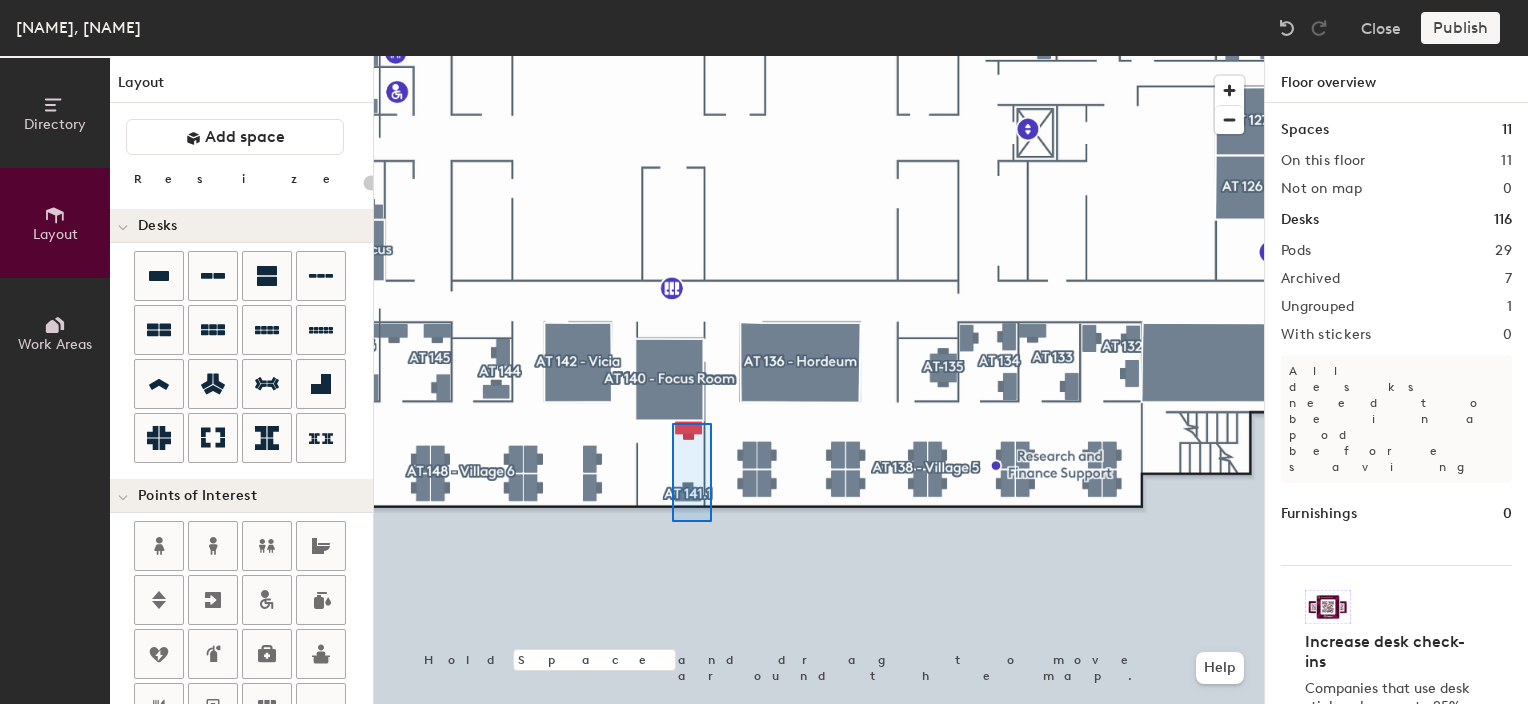 type on "80" 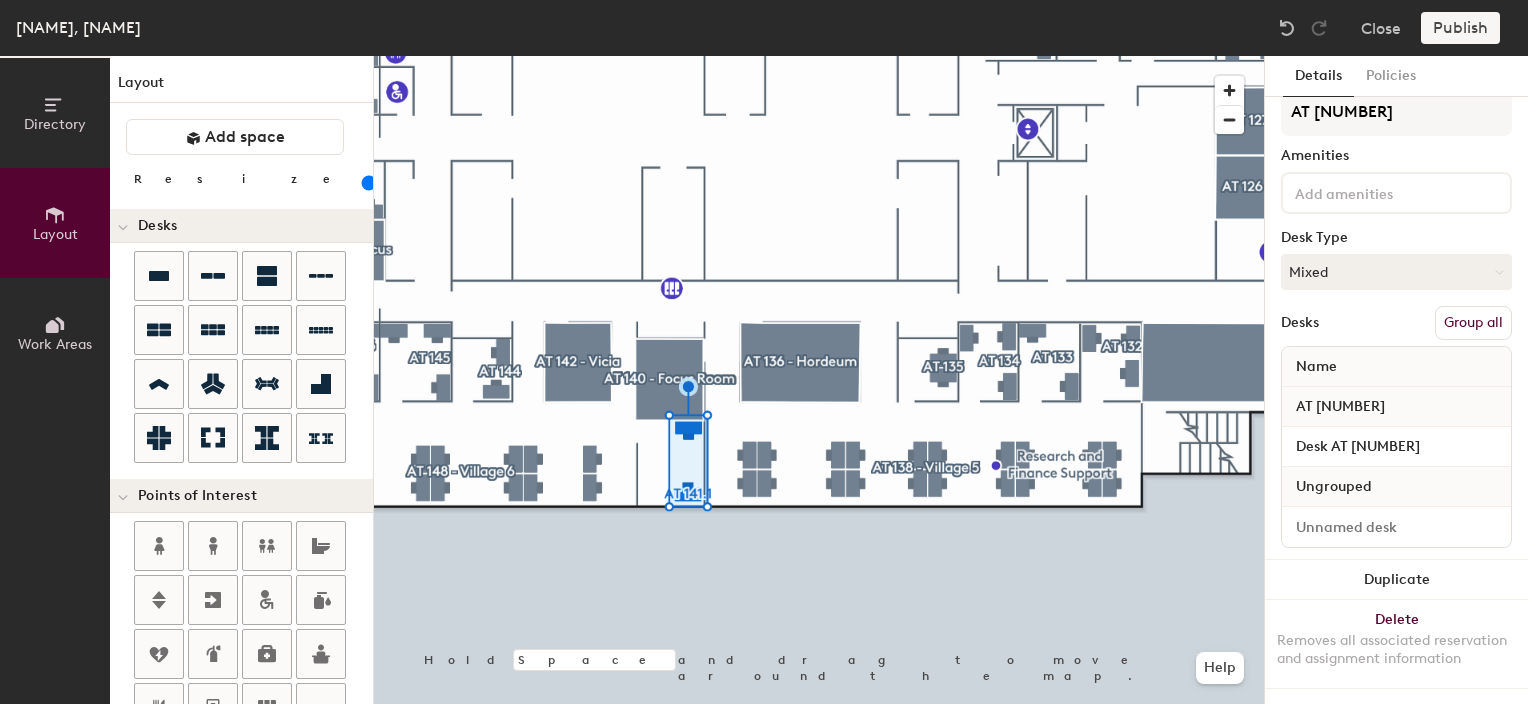 scroll, scrollTop: 40, scrollLeft: 0, axis: vertical 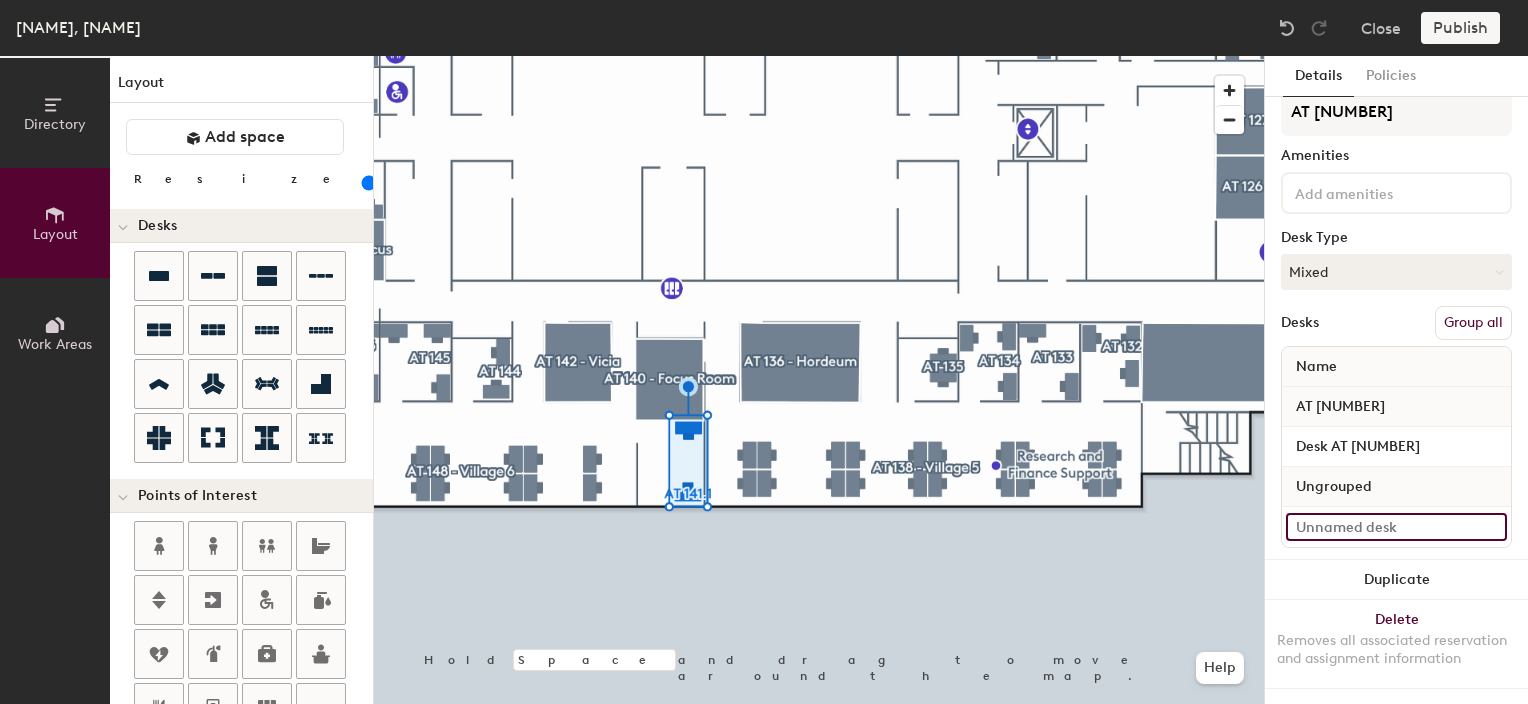 click 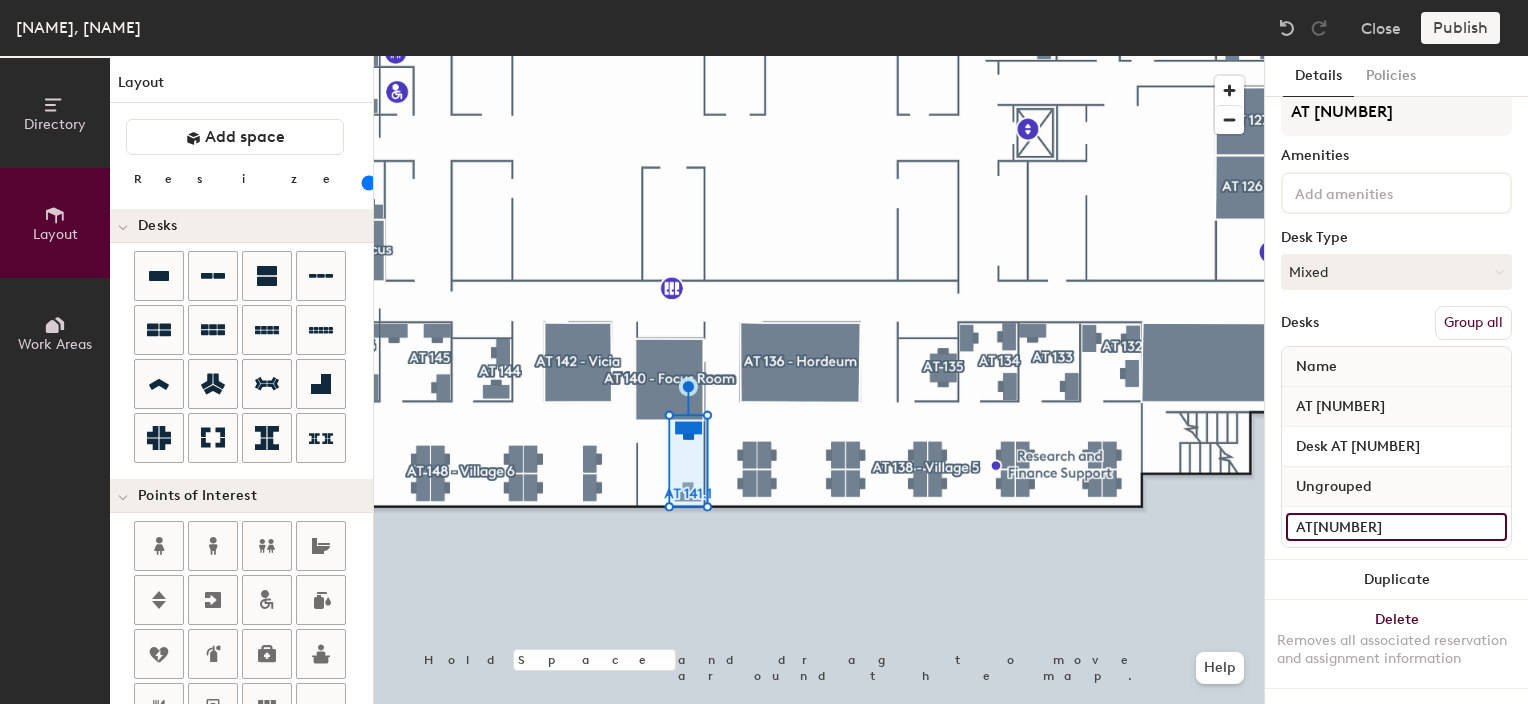 type on "AT141.2" 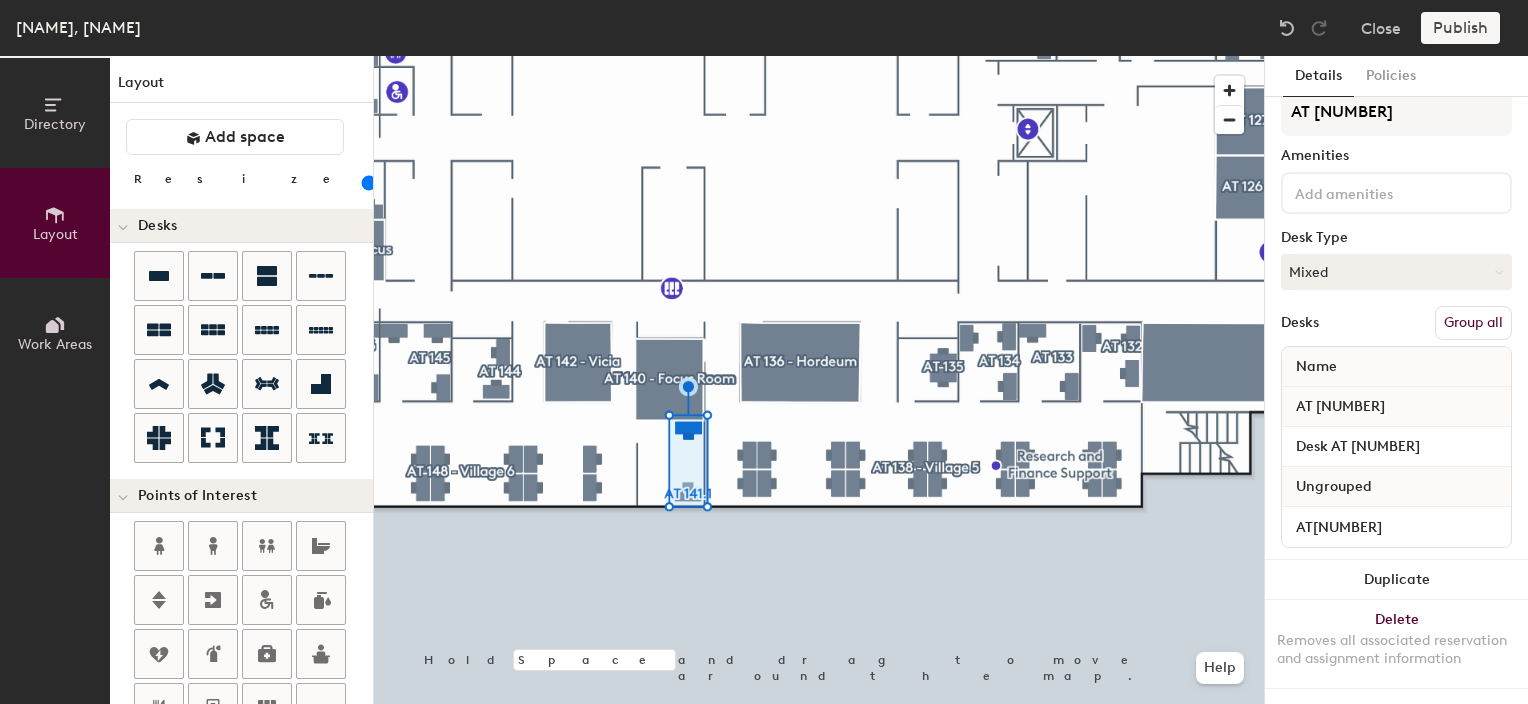 click on "Group all" 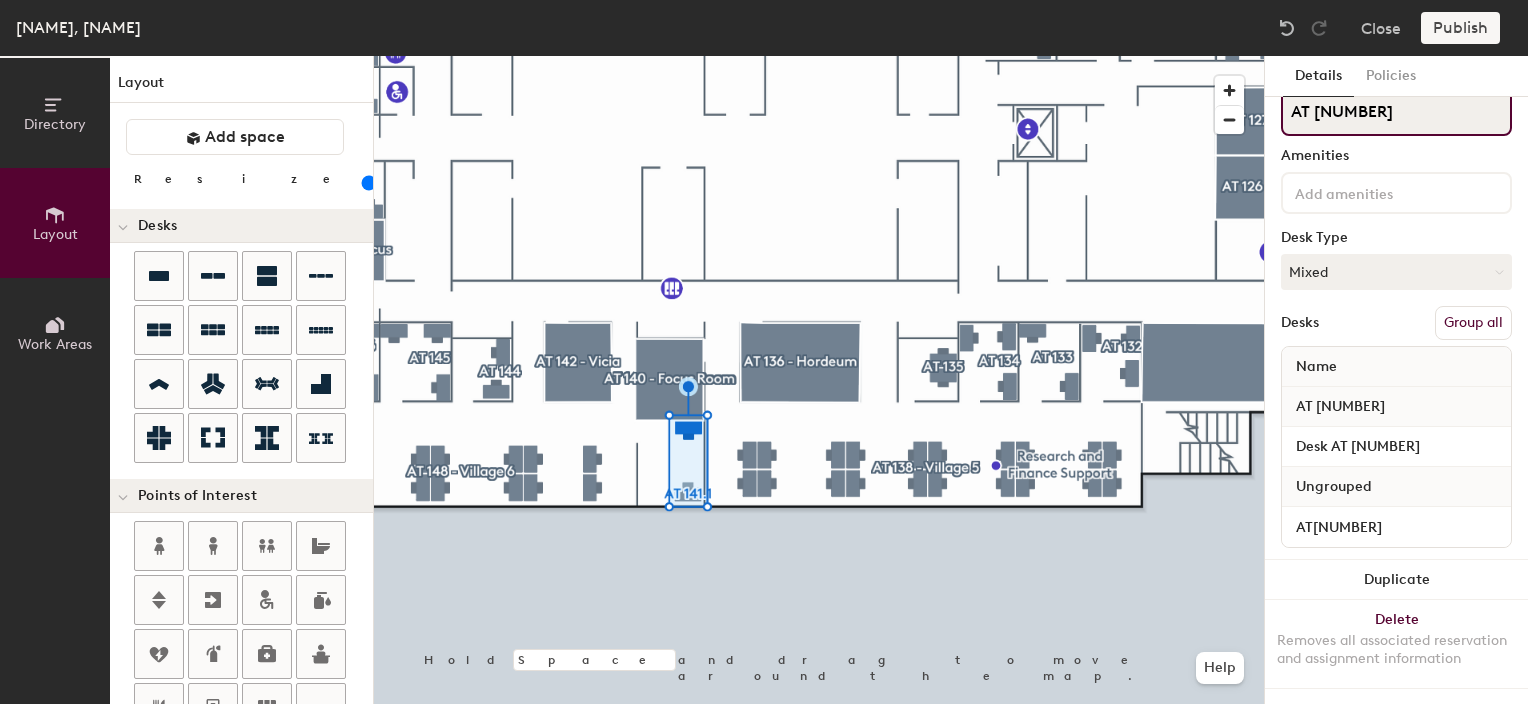 scroll, scrollTop: 0, scrollLeft: 0, axis: both 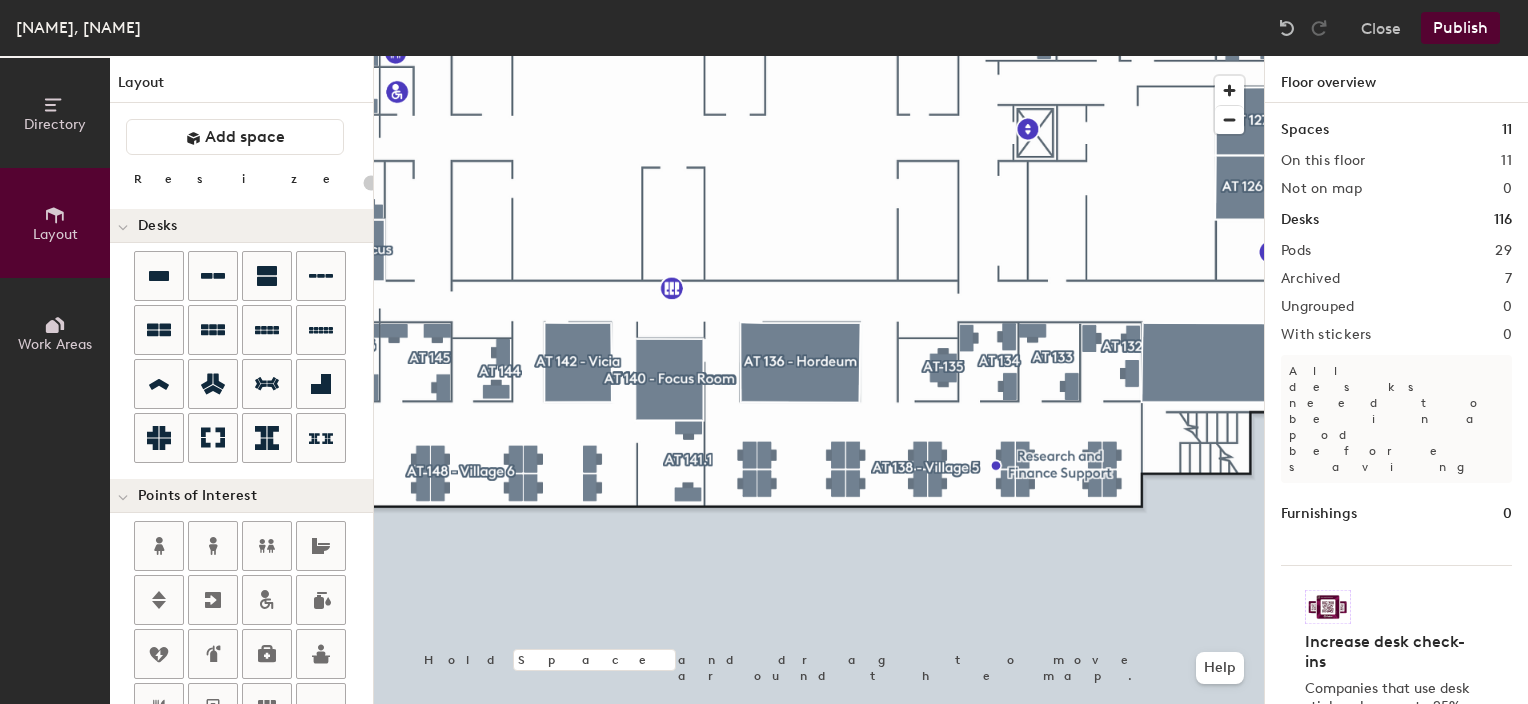 click 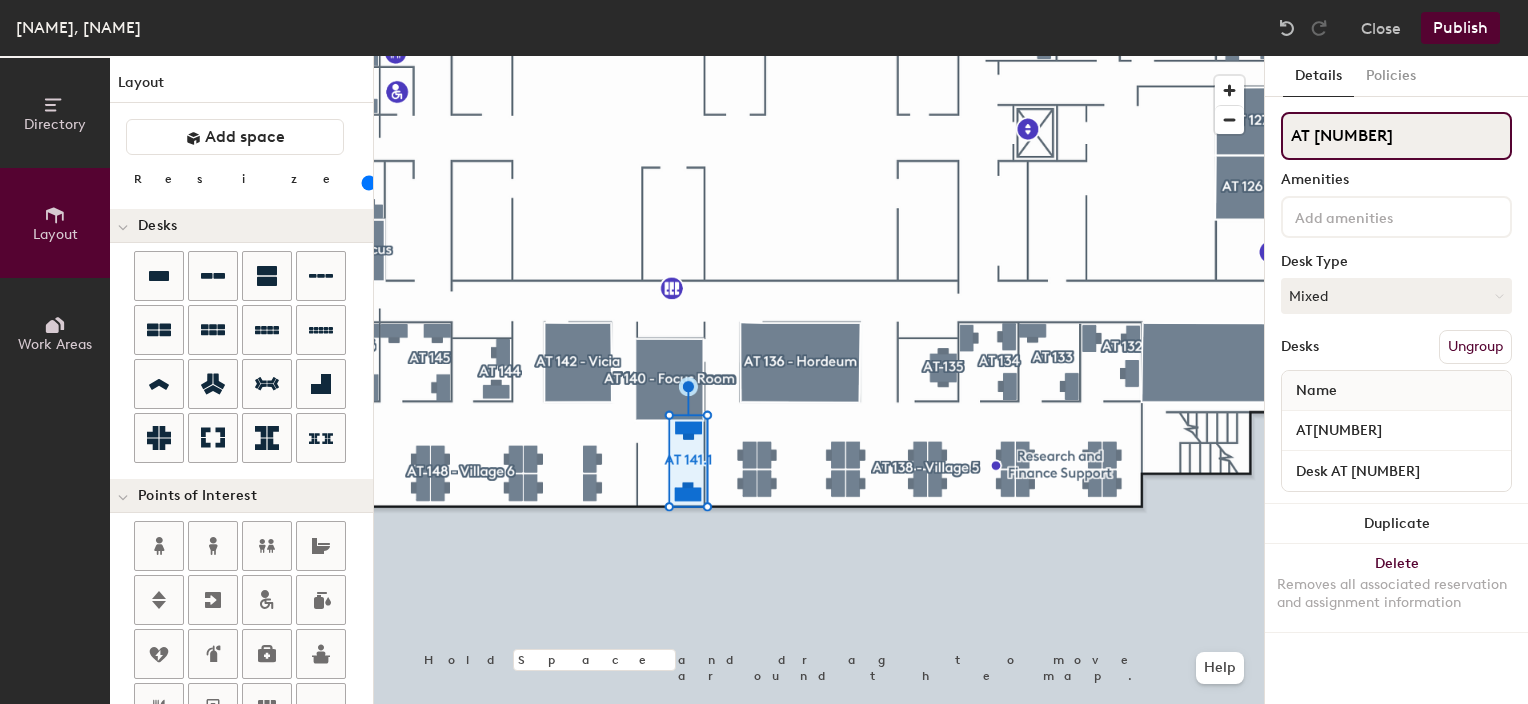 click on "AT 141.1" 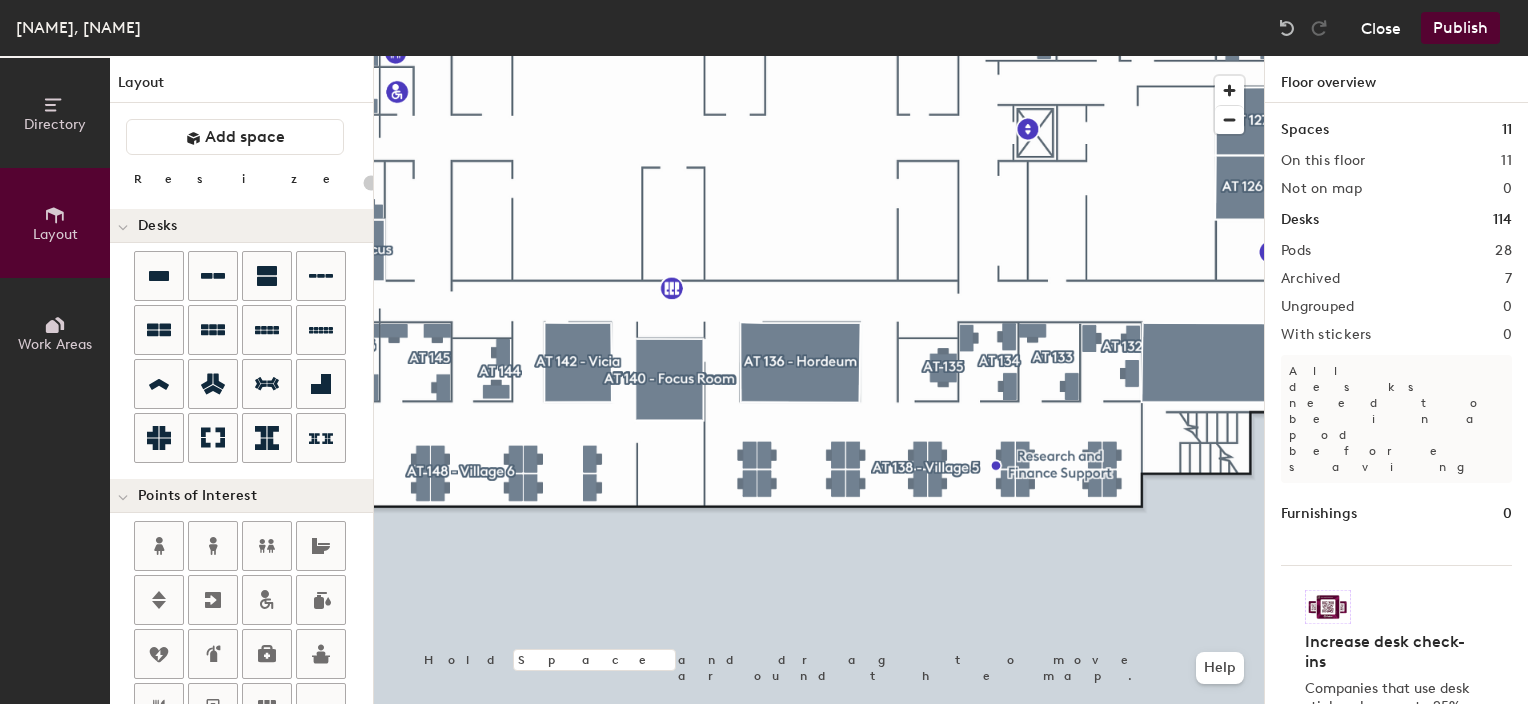 click on "Close" 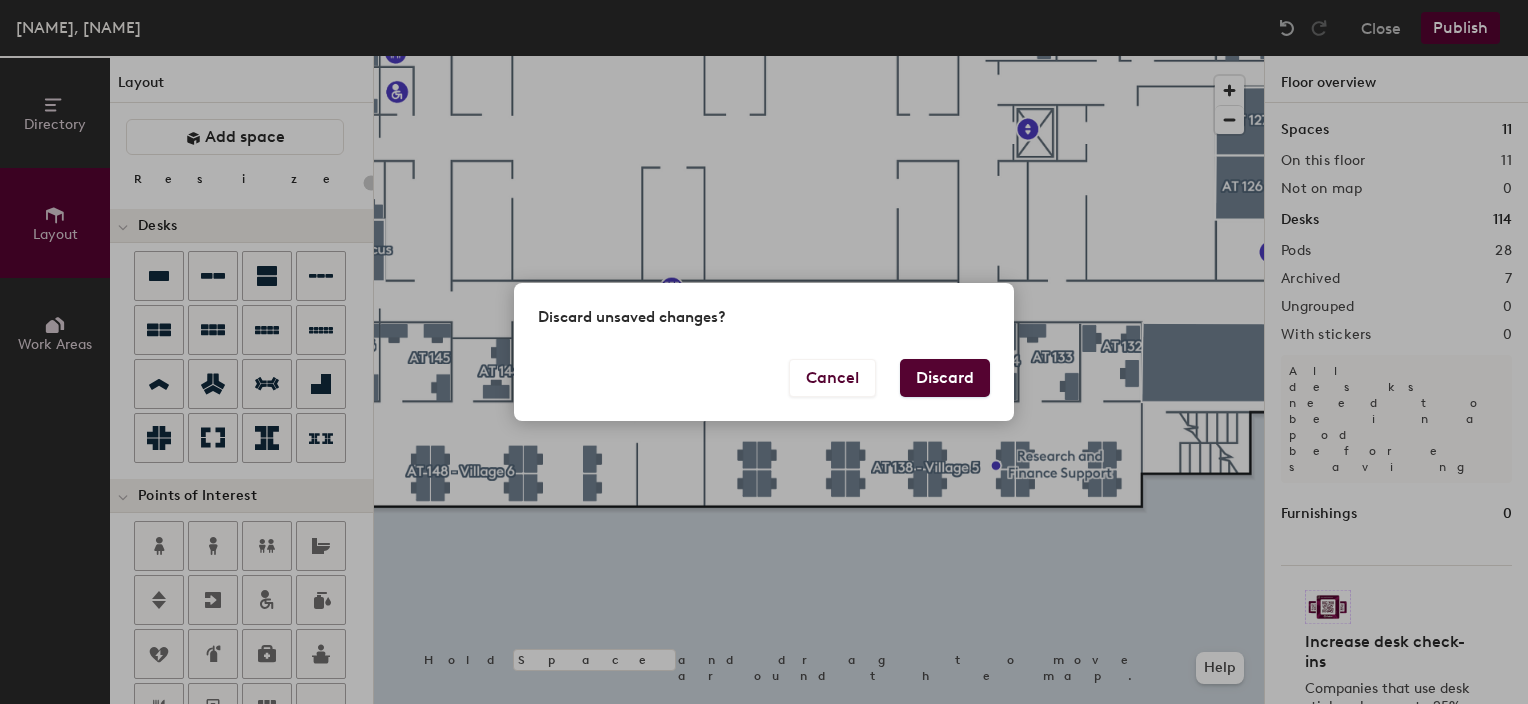 click on "Discard" at bounding box center (945, 378) 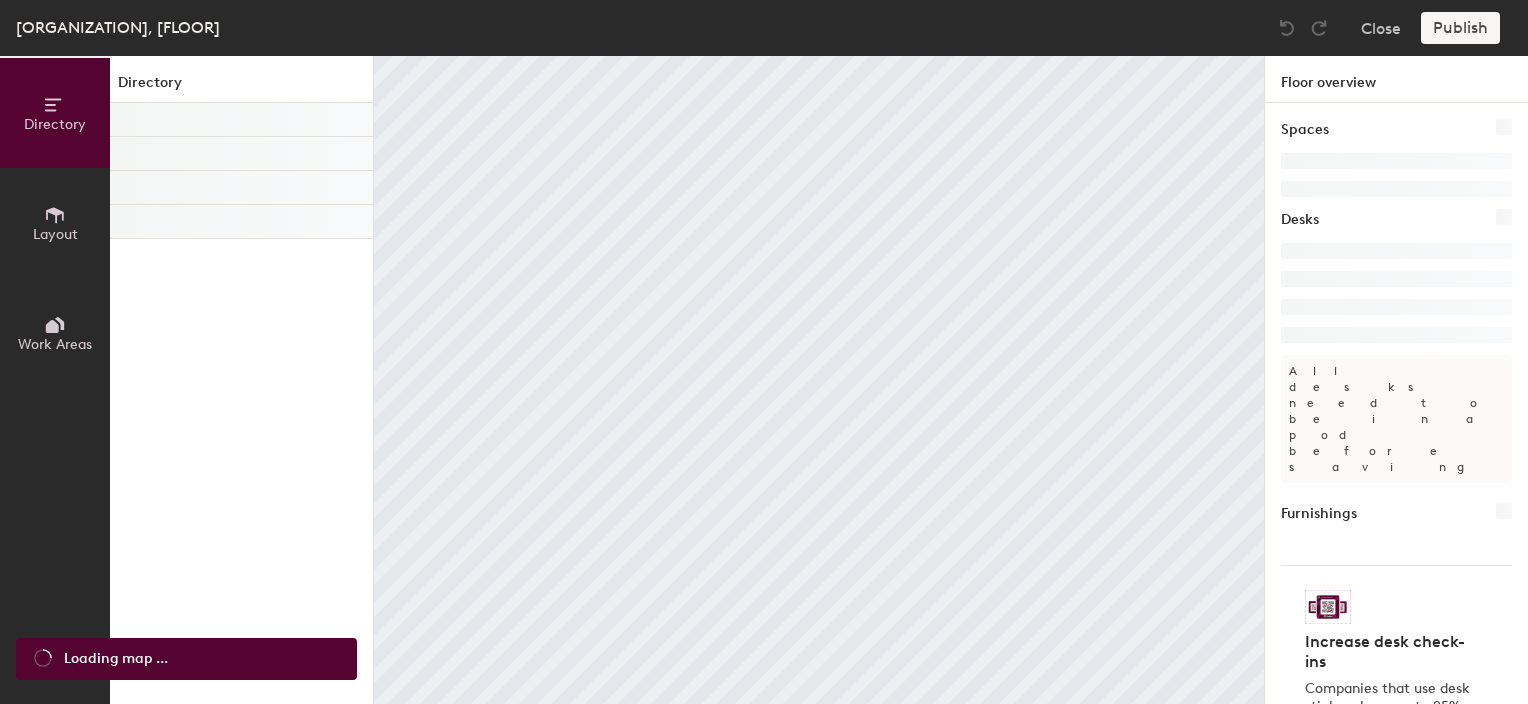 scroll, scrollTop: 0, scrollLeft: 0, axis: both 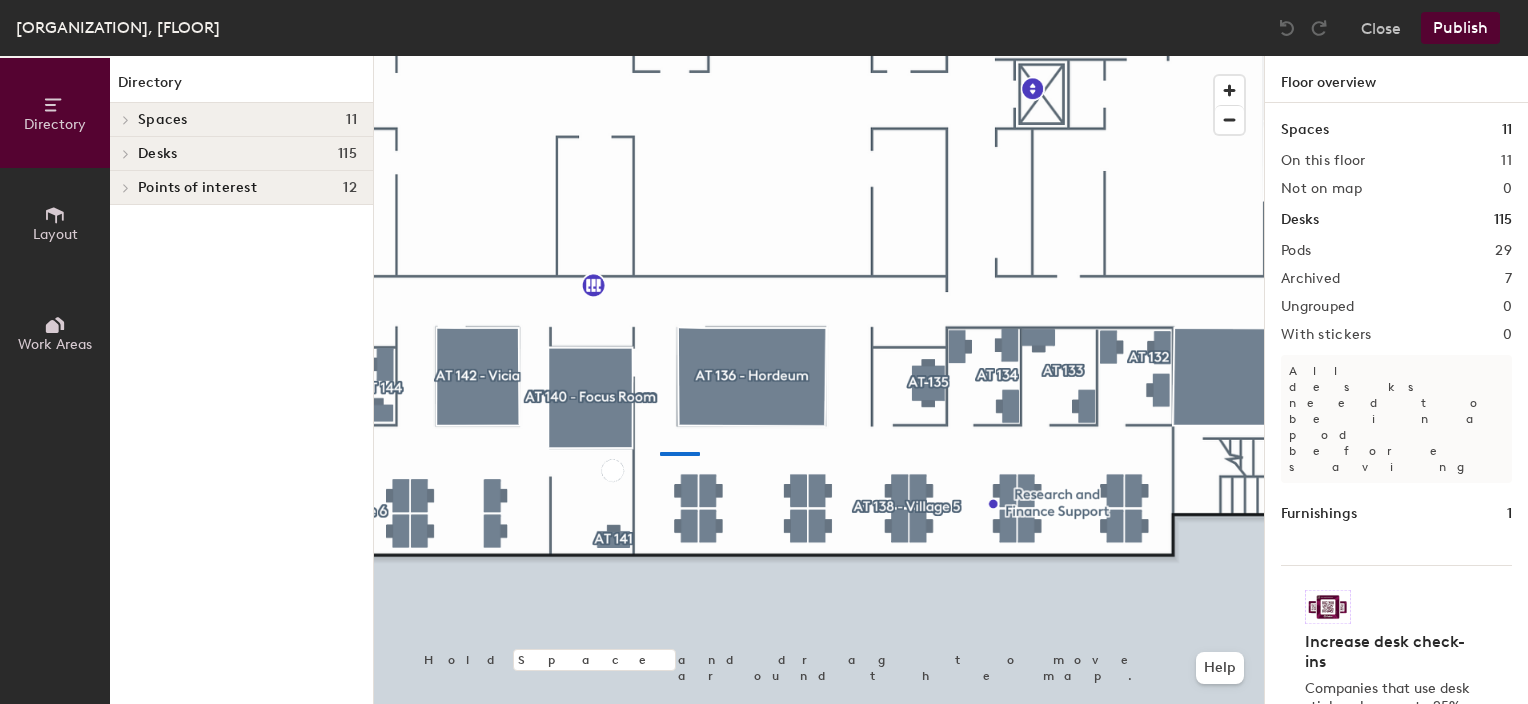 click 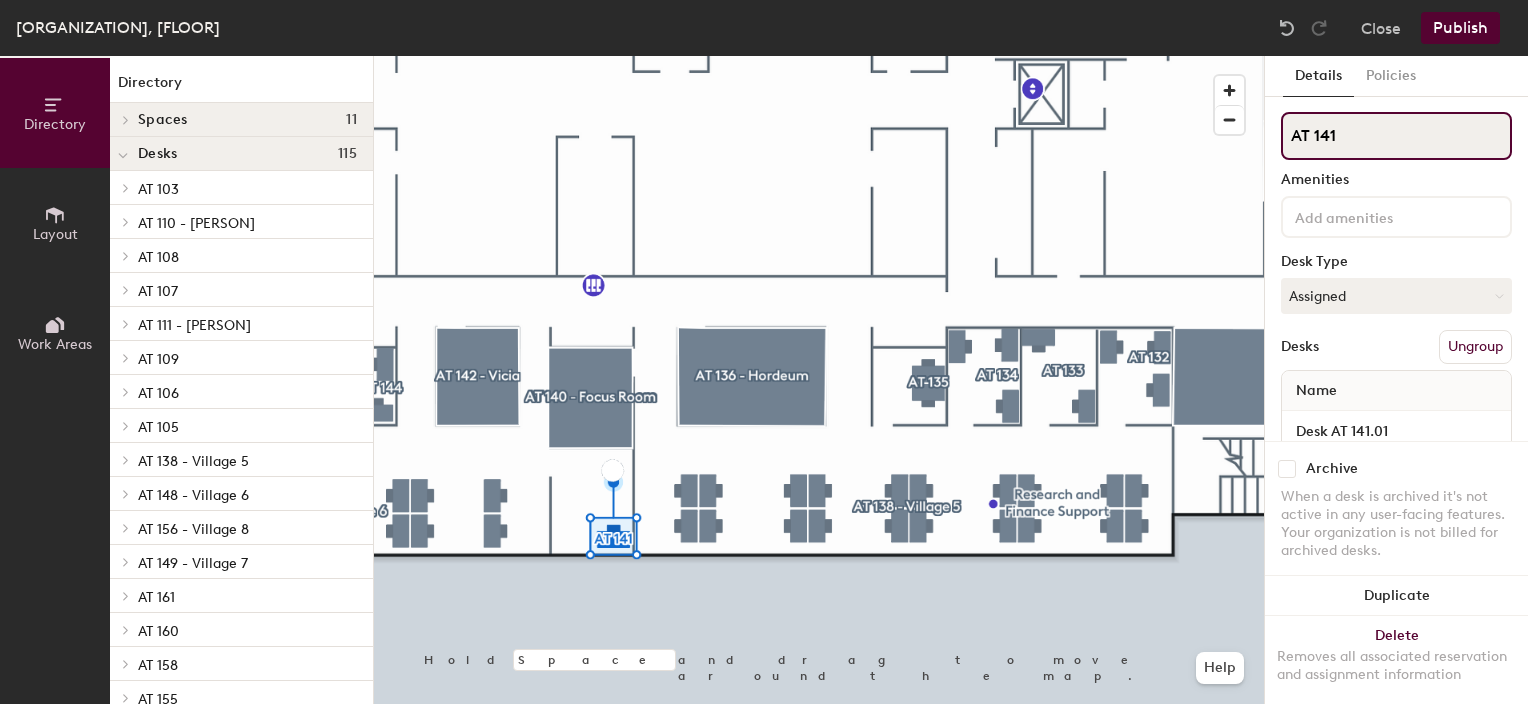 click on "AT 141" 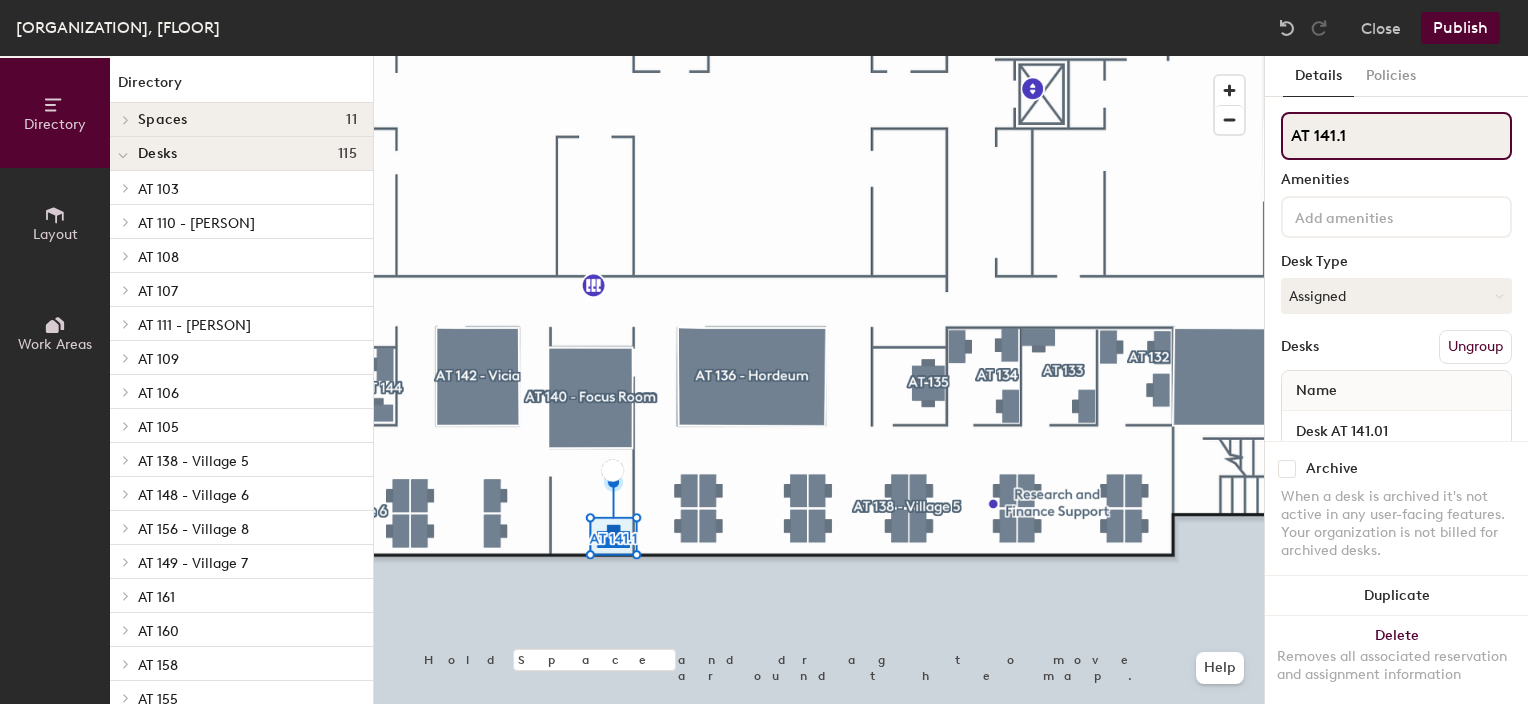 type on "AT 141.1" 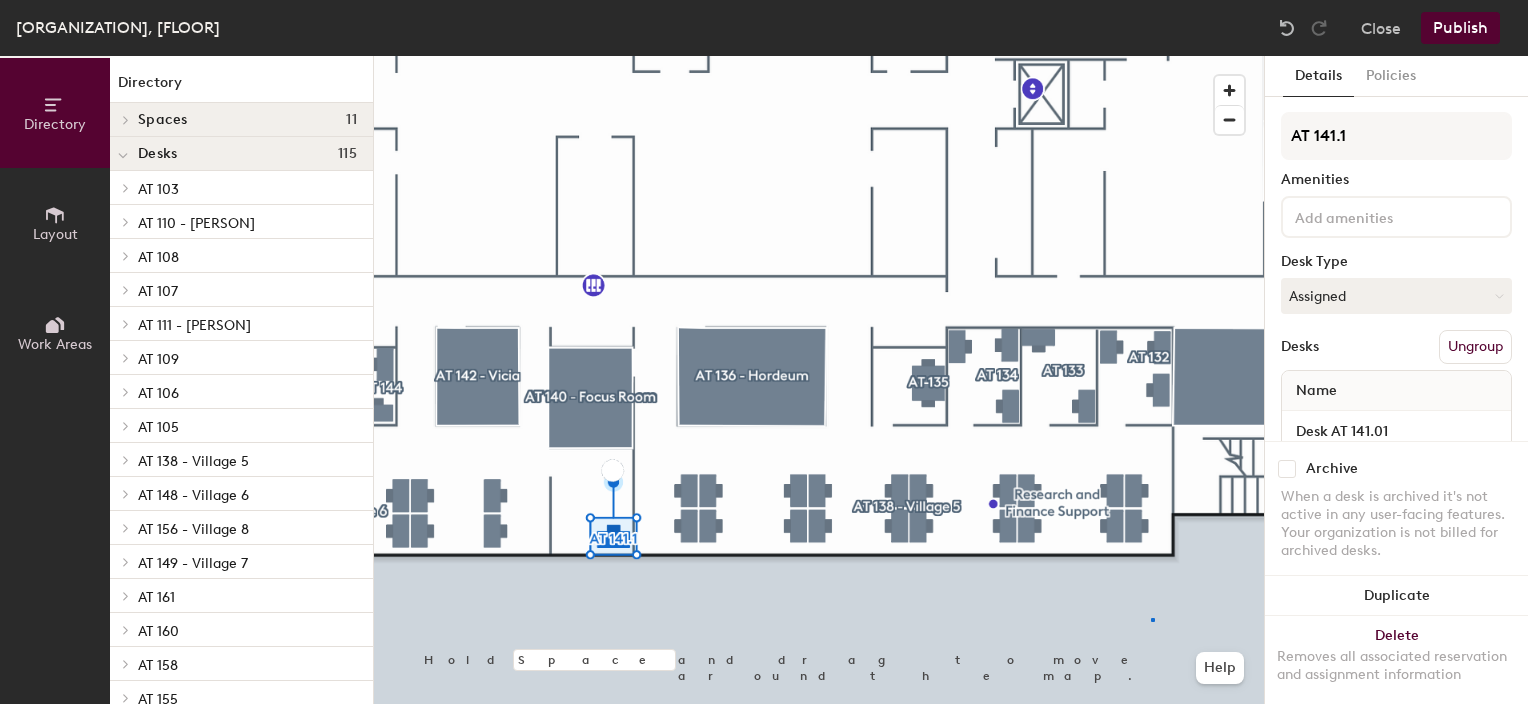click 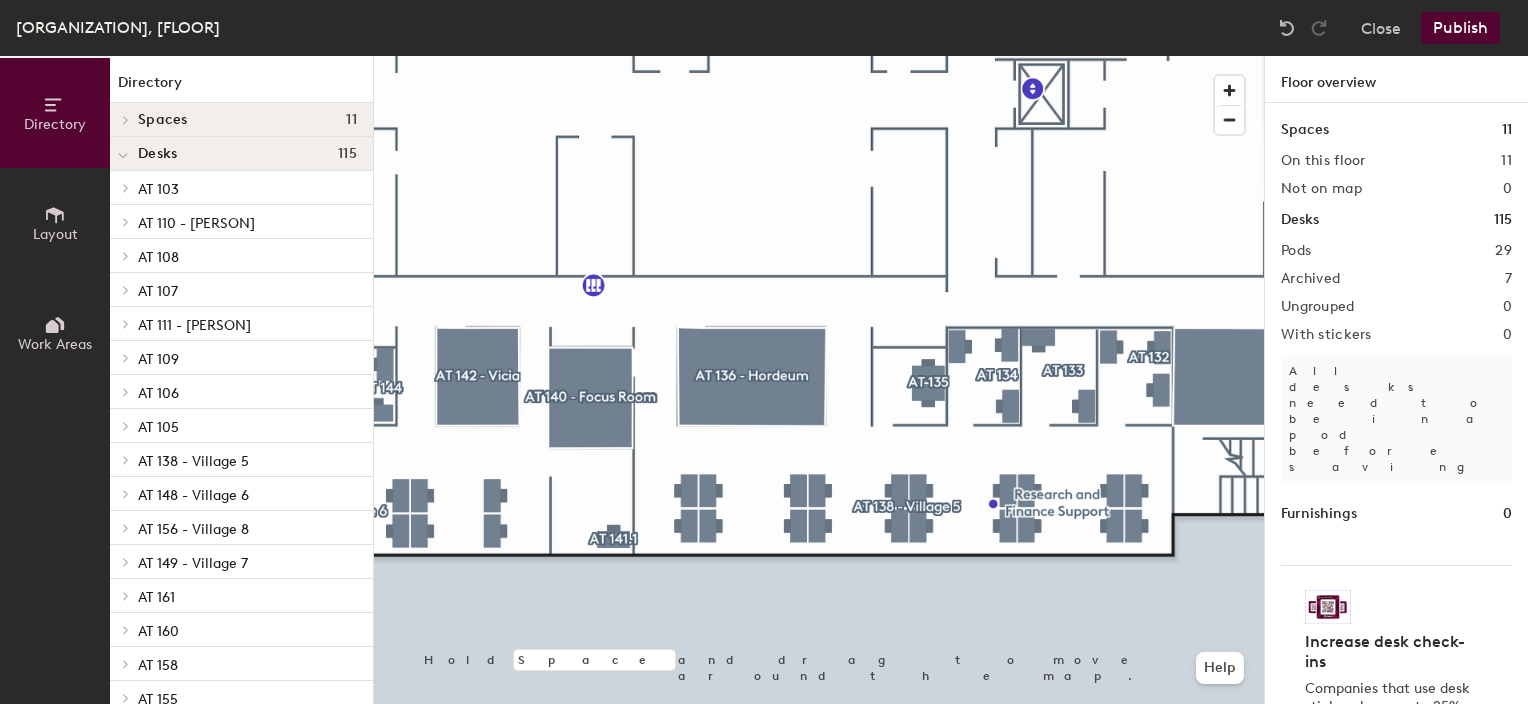 click on "Layout" 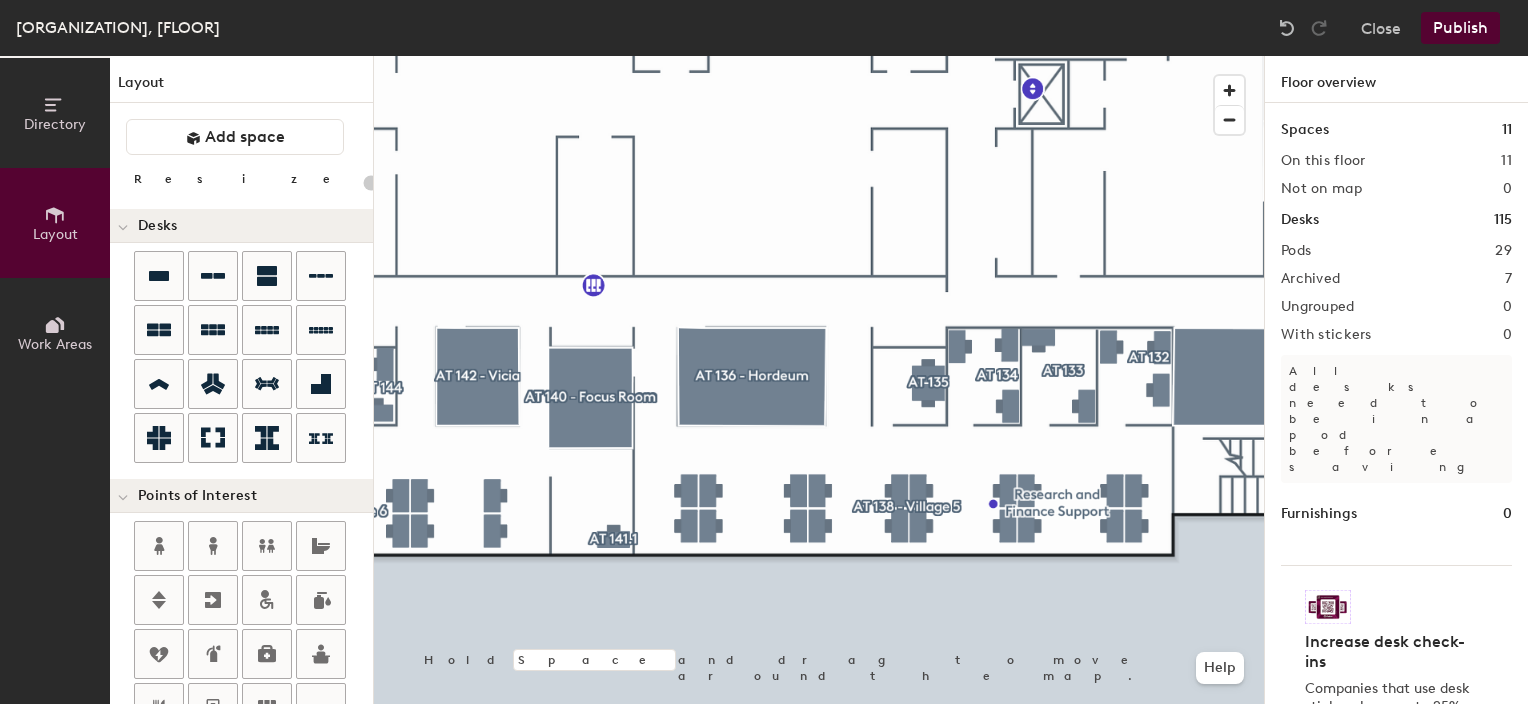 click on "Directory Layout Work Areas Layout   Add space Resize Desks Points of Interest Furnishings Seating Tables Booths Hold Space and drag to move around the map. Help Floor overview Spaces 11 On this floor 11 Not on map 0 Desks 115 Pods 29 Archived 7 Ungrouped 0 With stickers 0 All desks need to be in a pod before saving Furnishings 0 Increase desk check-ins Companies that use desk stickers have up to 25% more check-ins. Get your stickers" 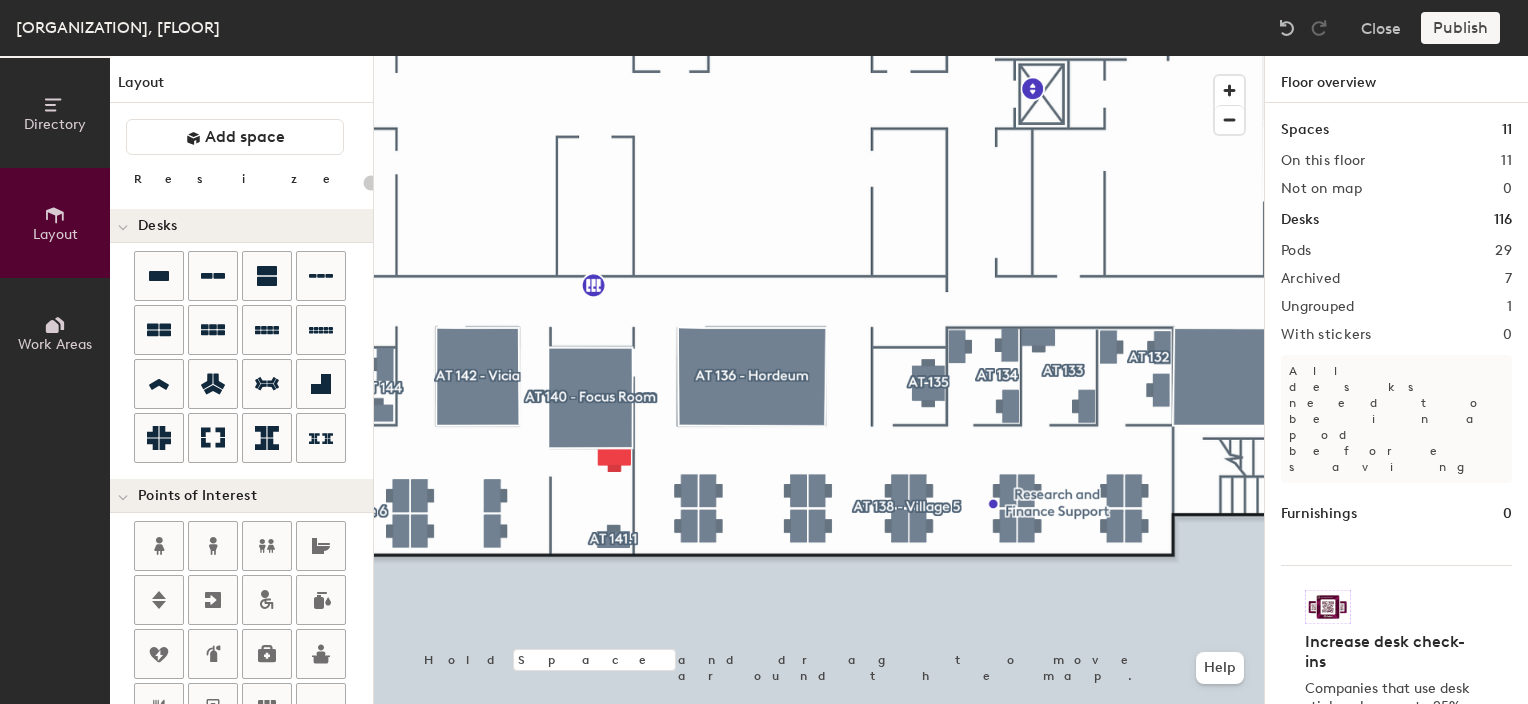 click 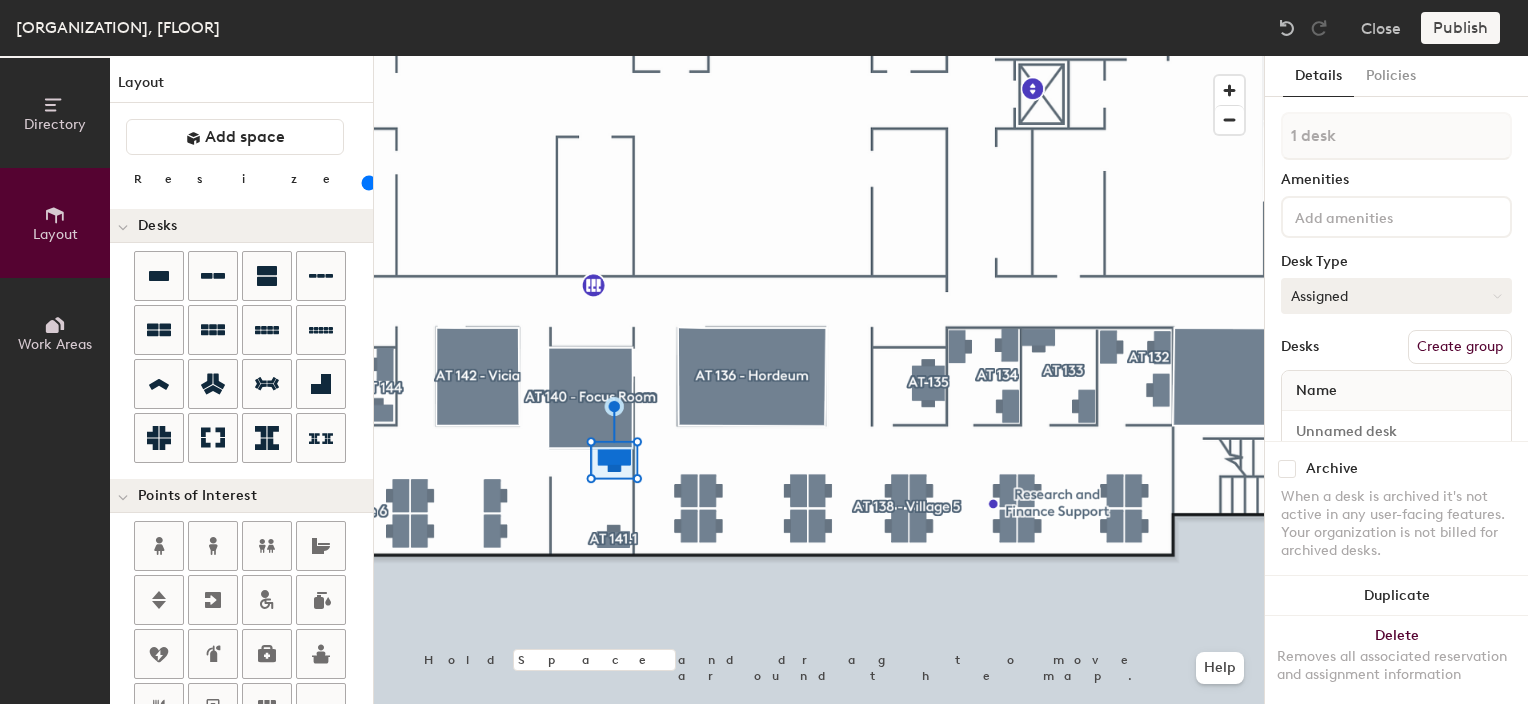 click on "Assigned" 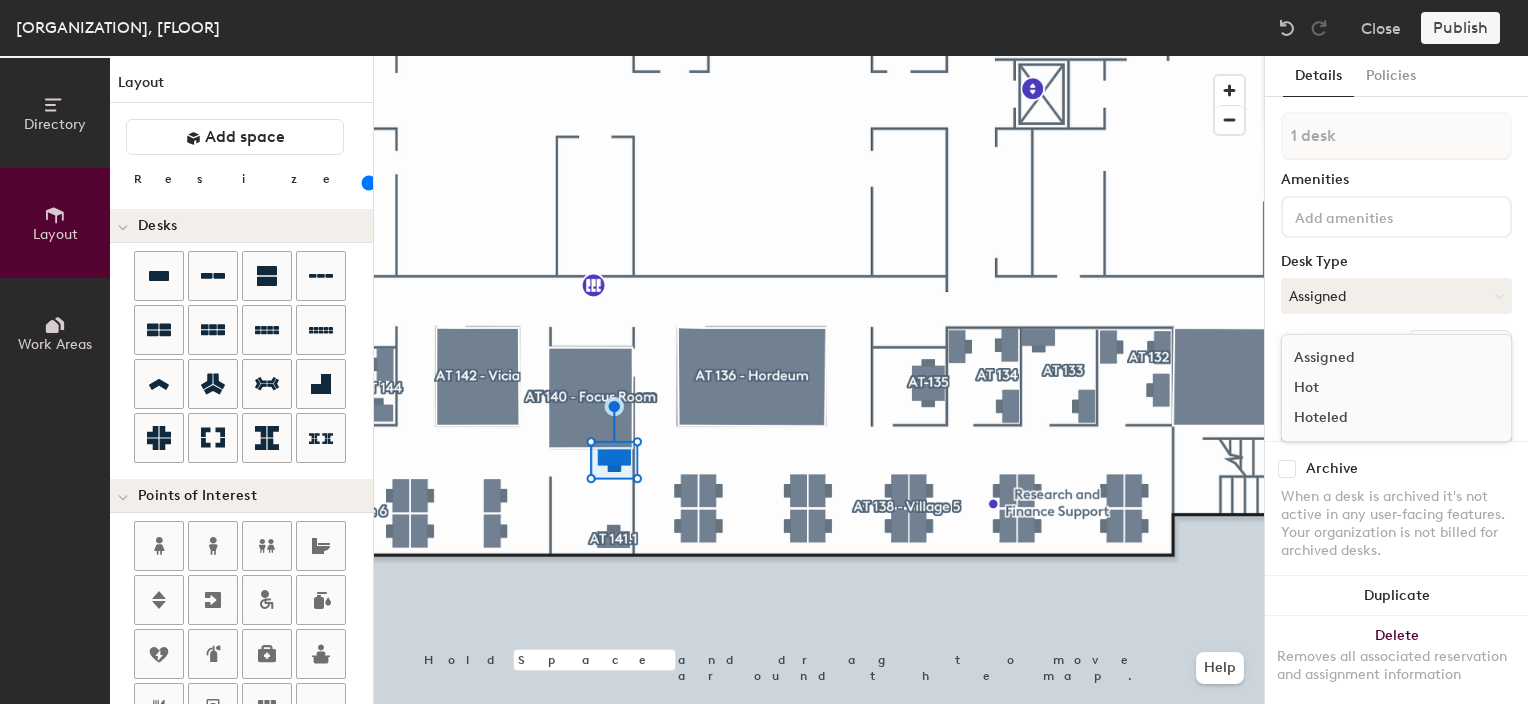 click on "Hoteled" 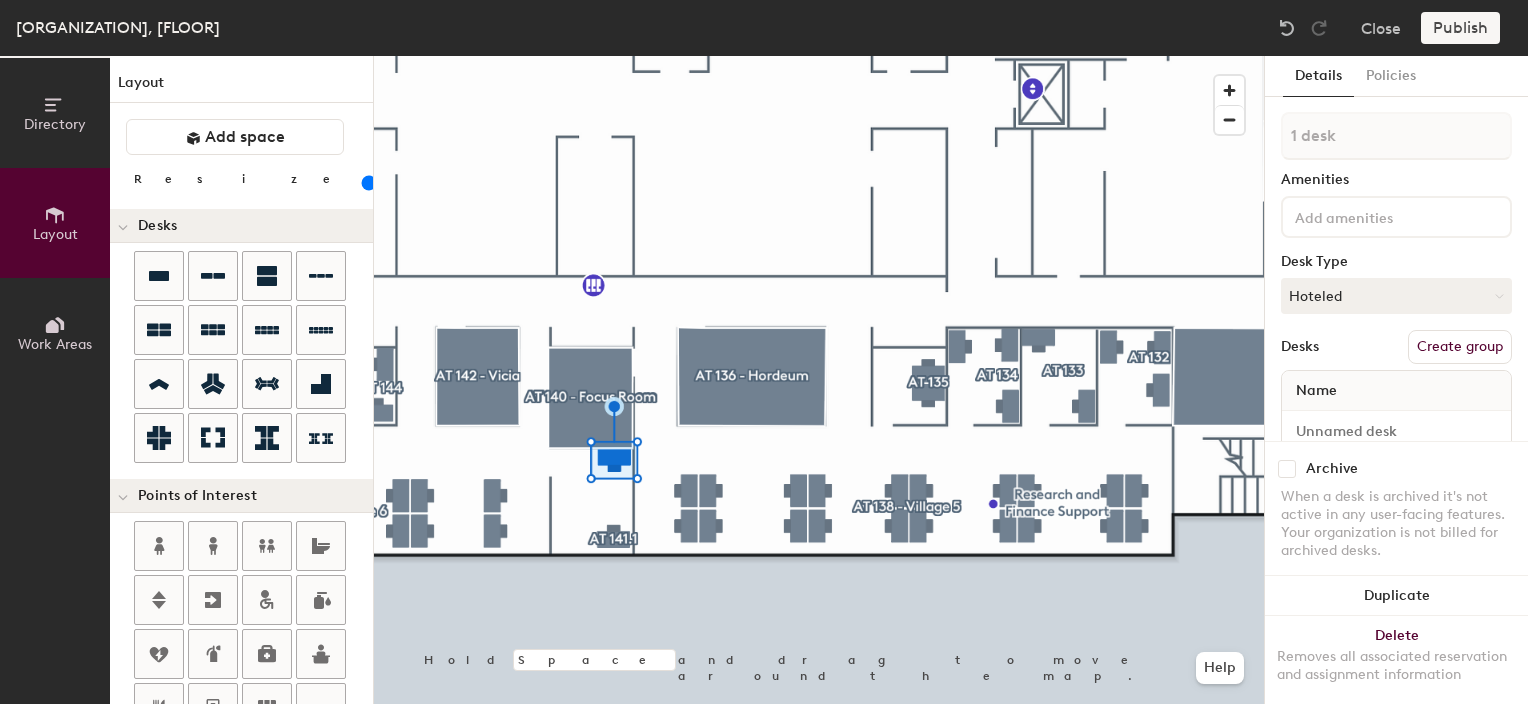 click on "Create group" 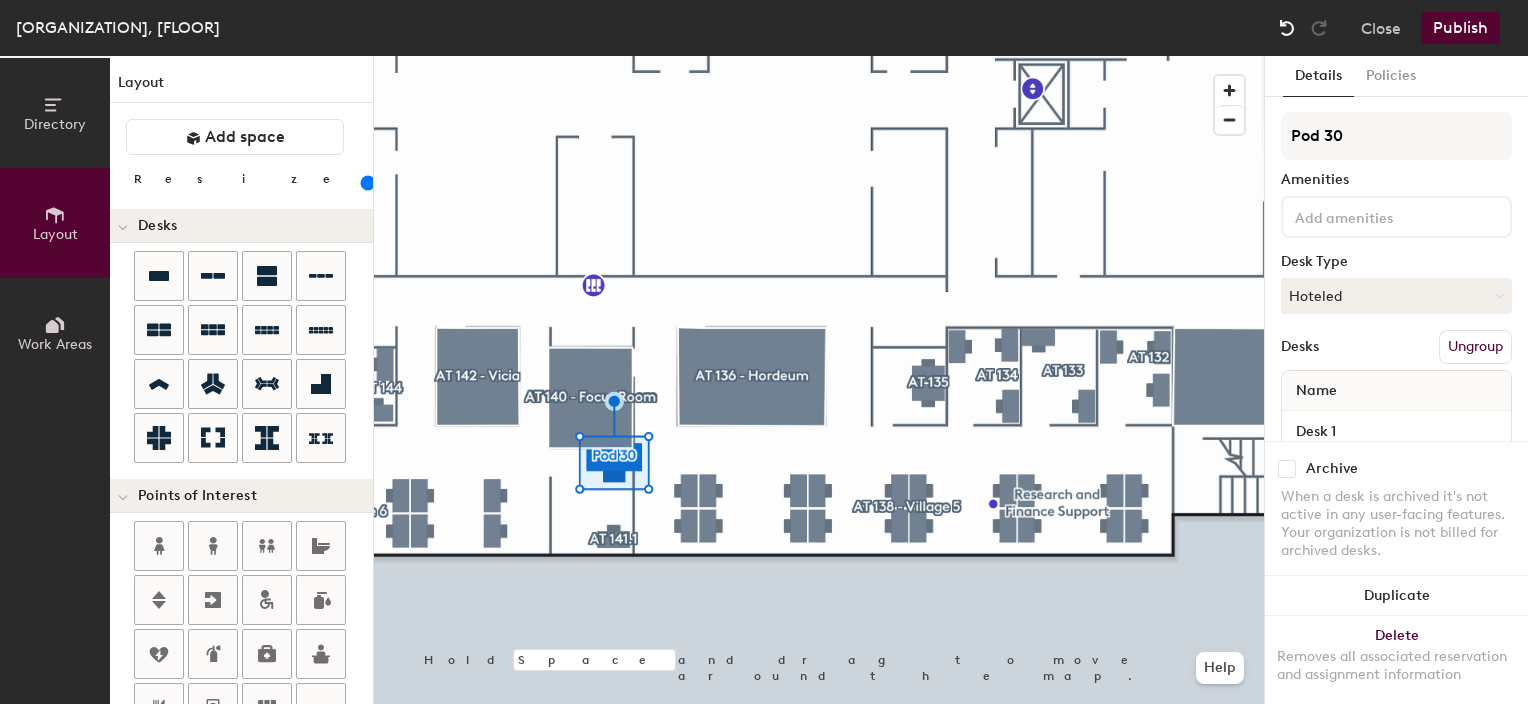 click 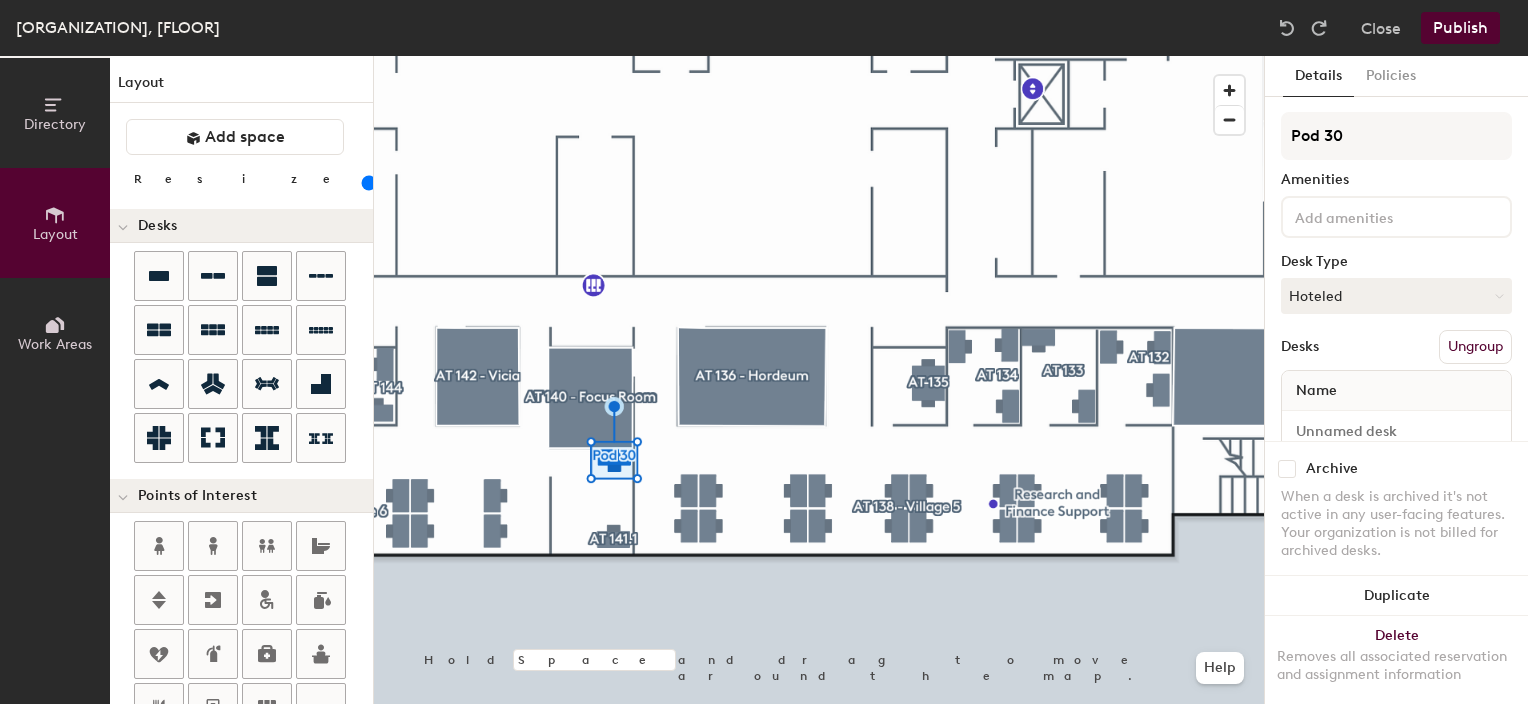 click on "Ungroup" 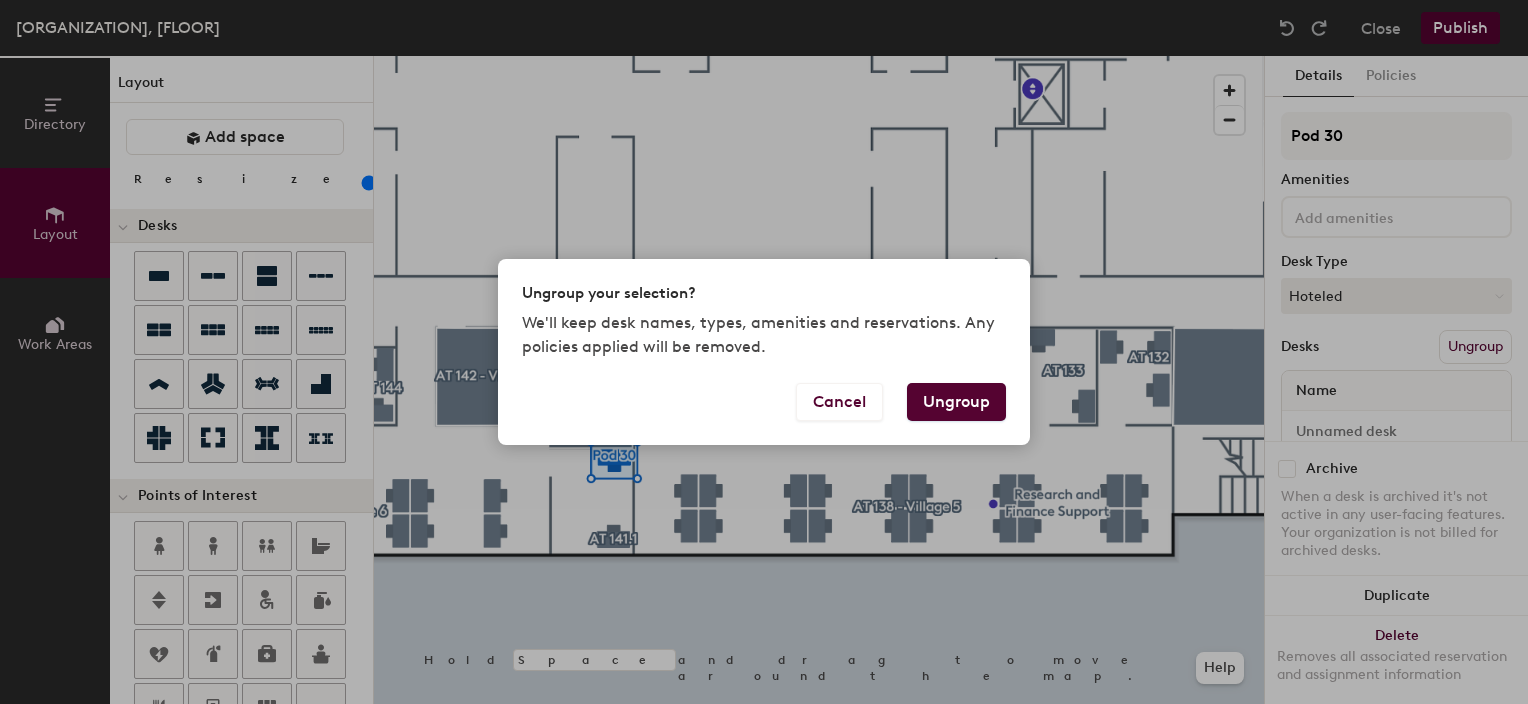 click on "Ungroup" at bounding box center (956, 402) 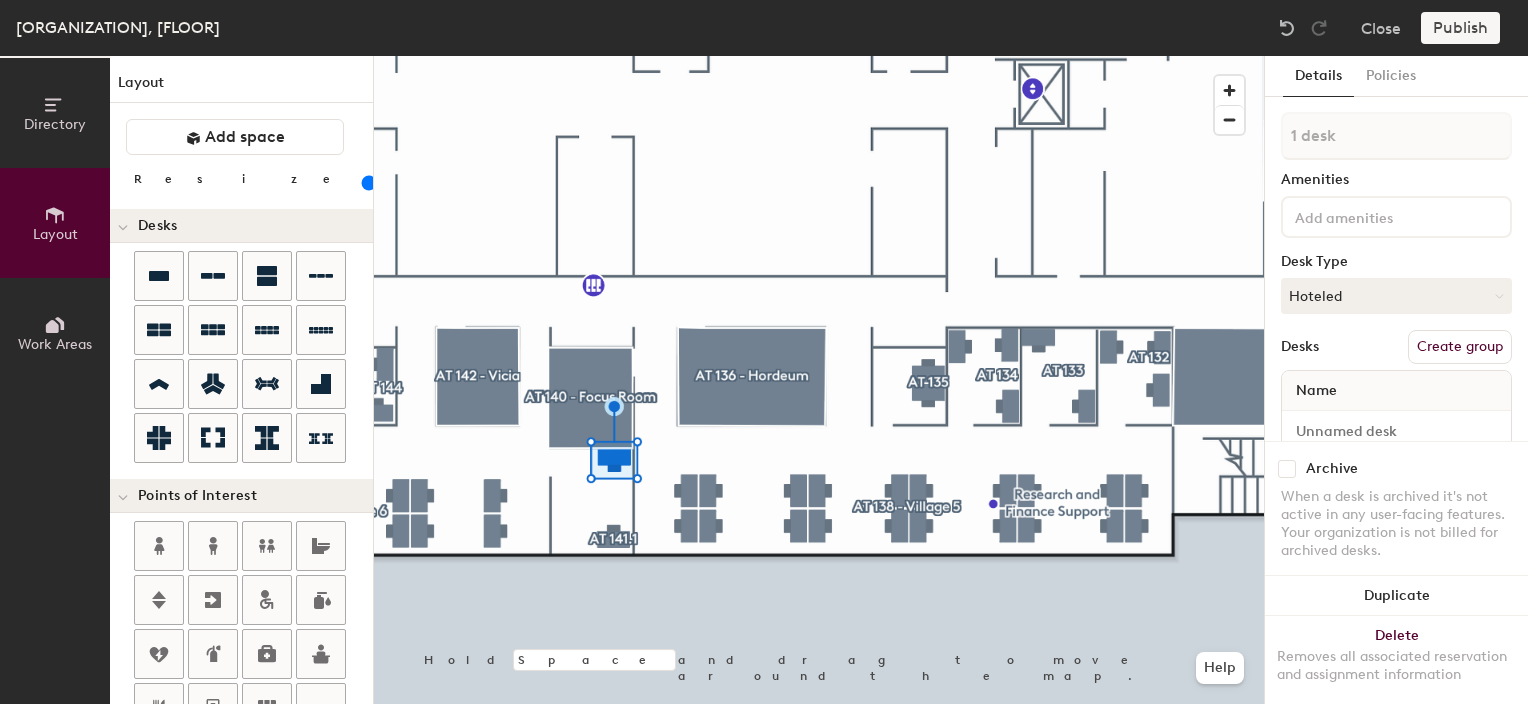 click on "Amenities" 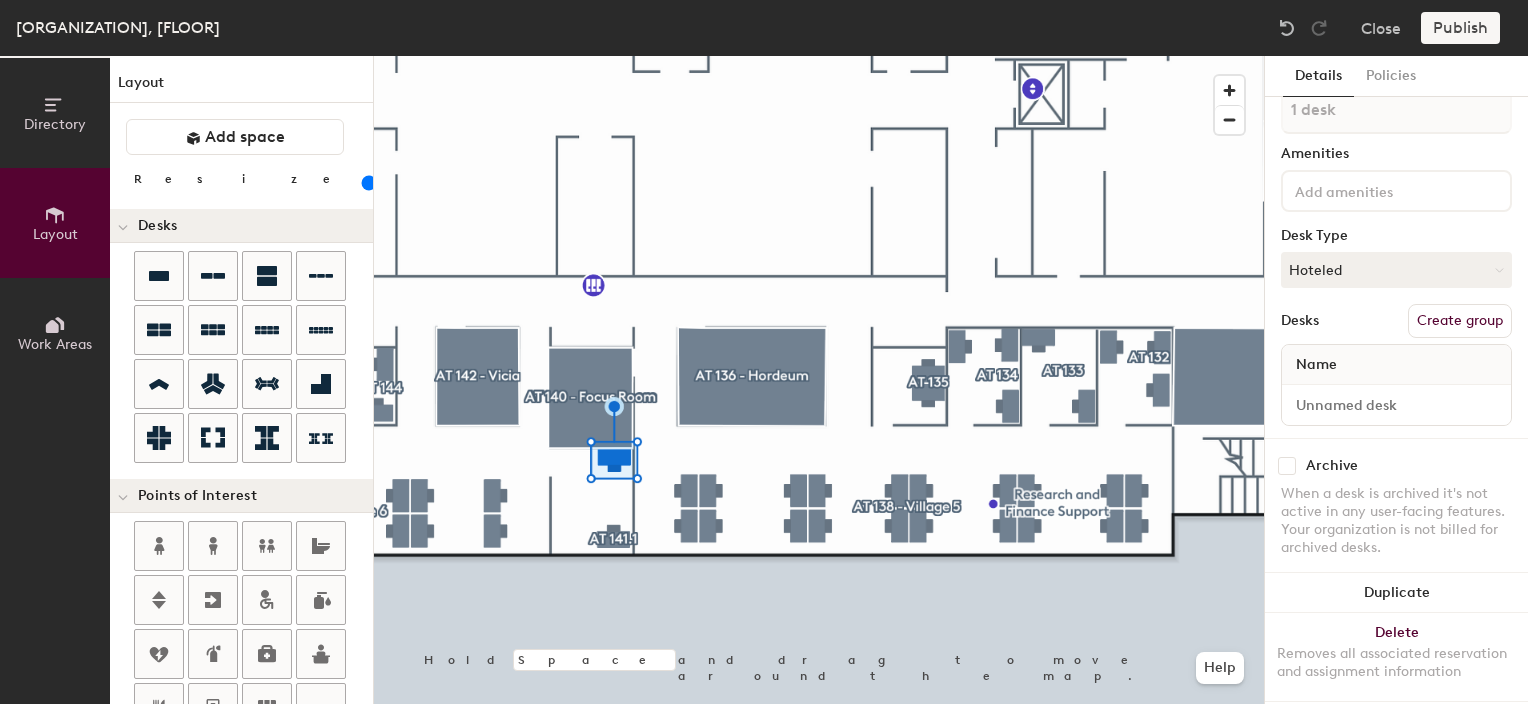 scroll, scrollTop: 54, scrollLeft: 0, axis: vertical 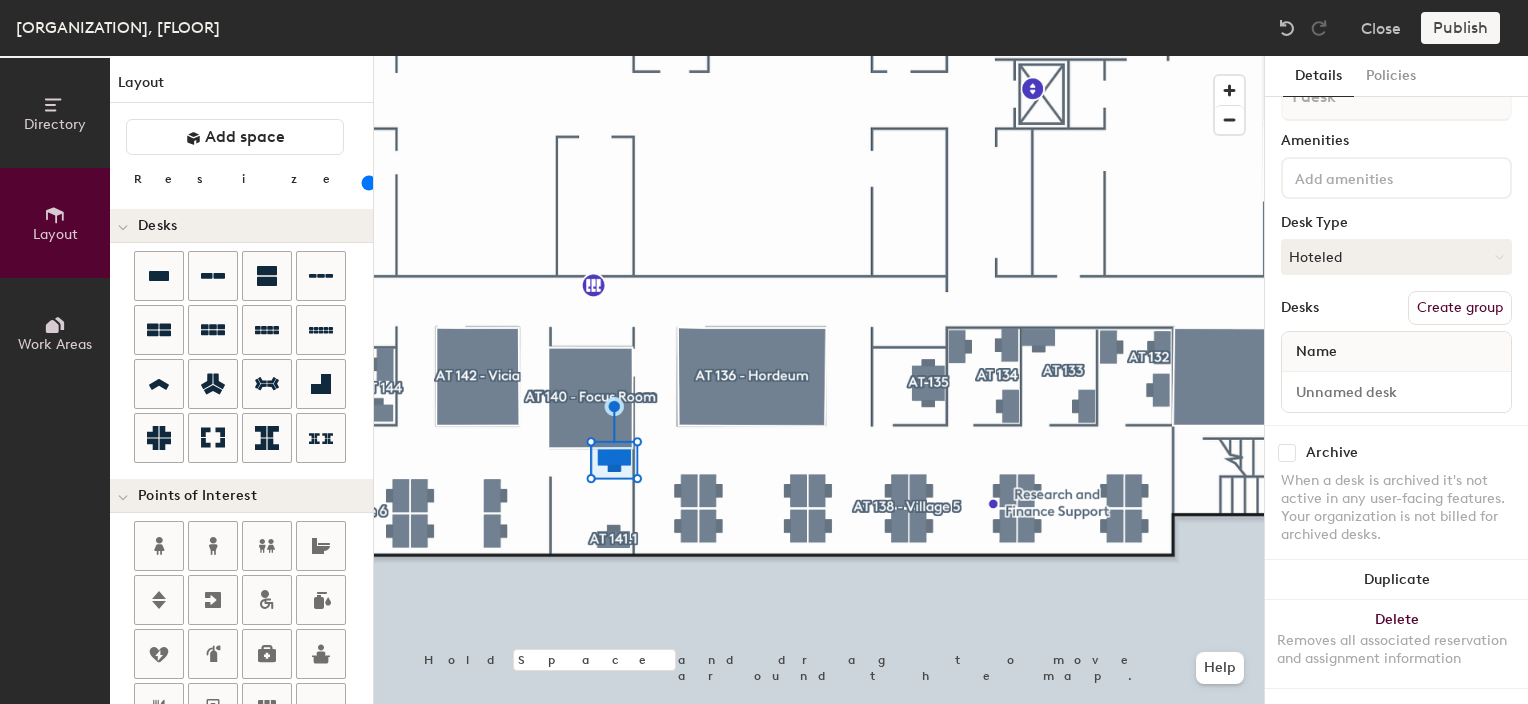 click 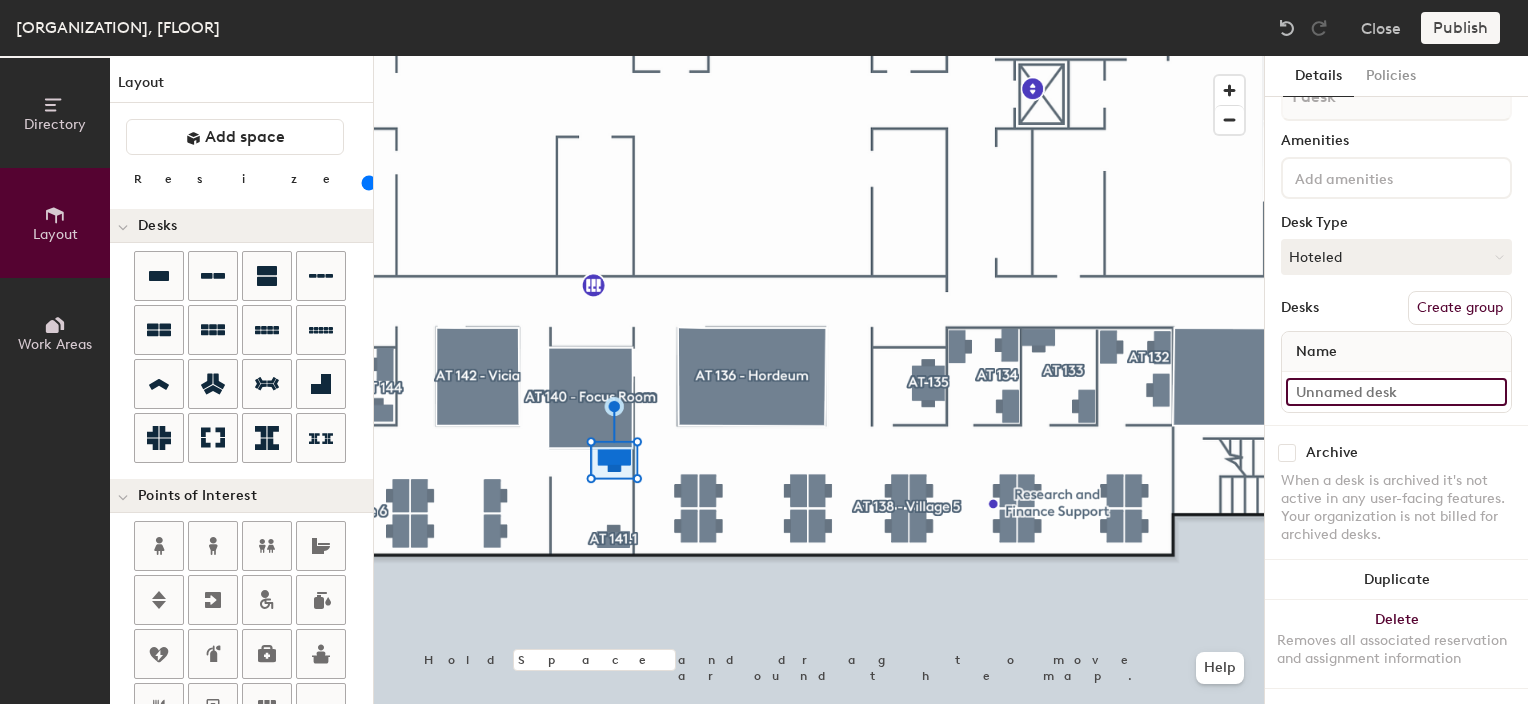 click 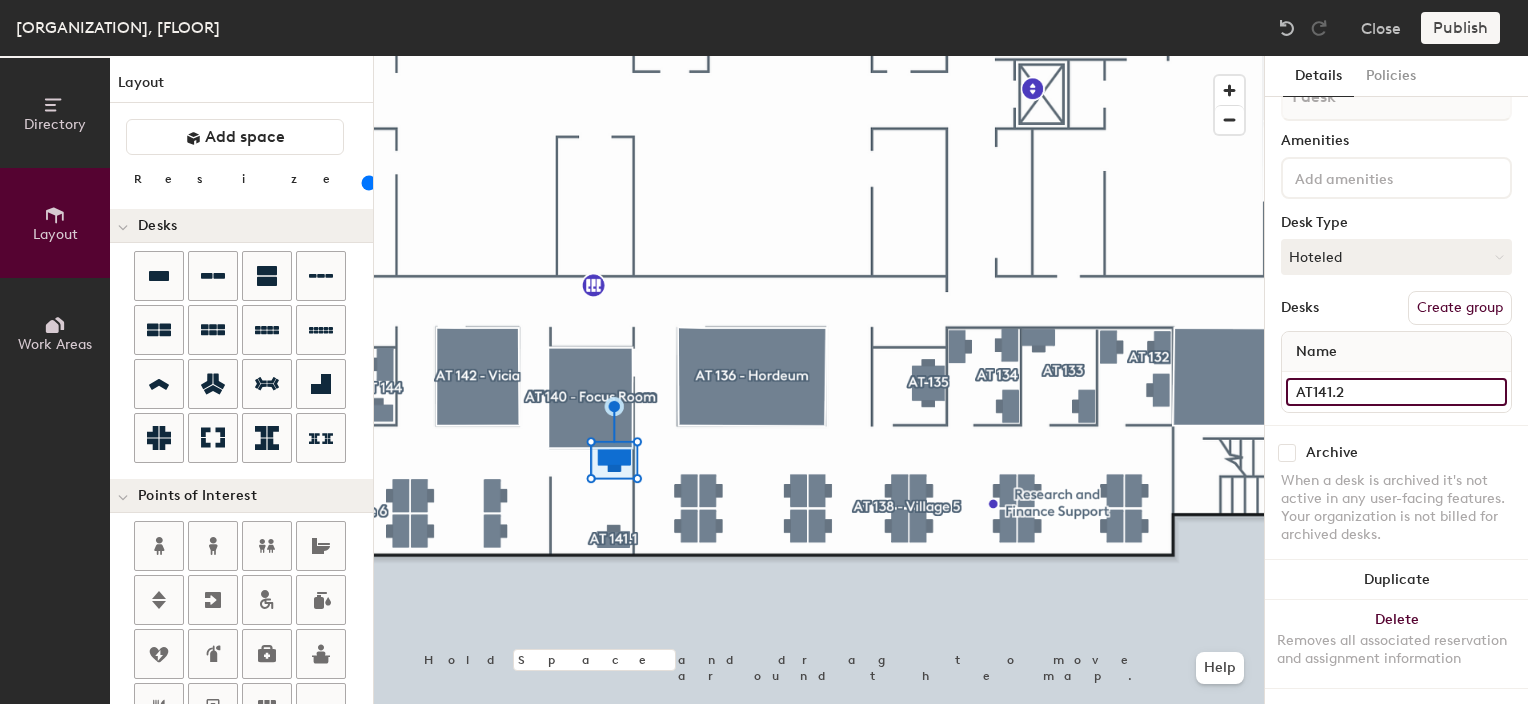 type on "AT141.2" 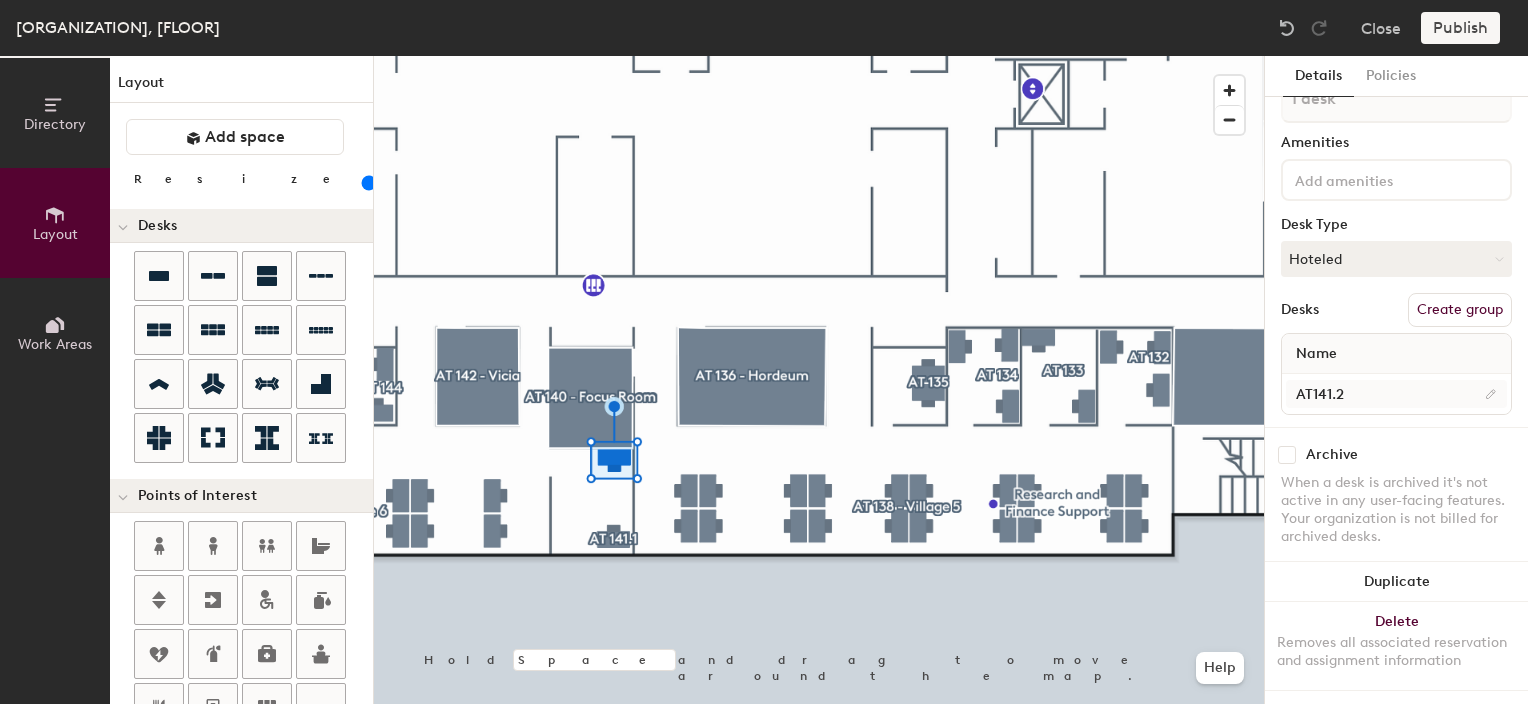 scroll, scrollTop: 54, scrollLeft: 0, axis: vertical 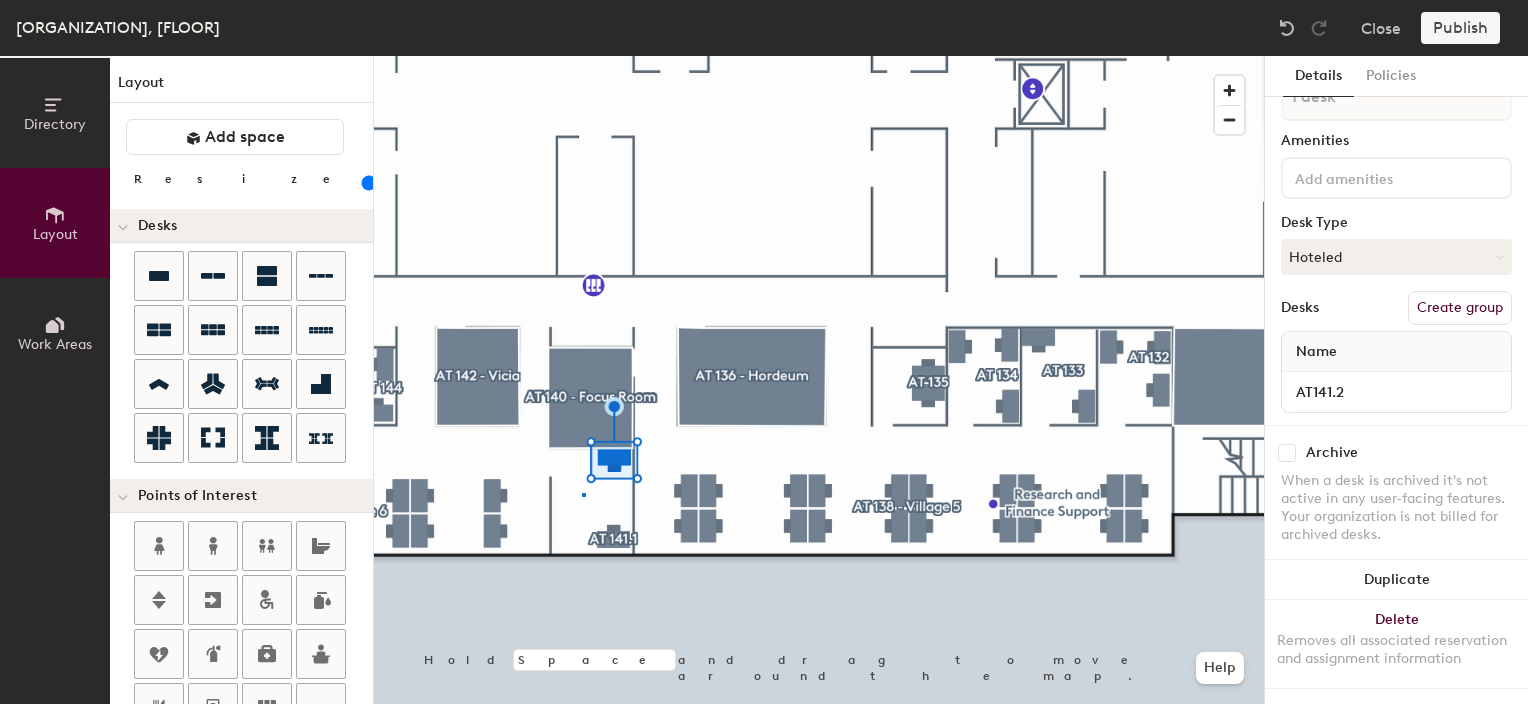 click 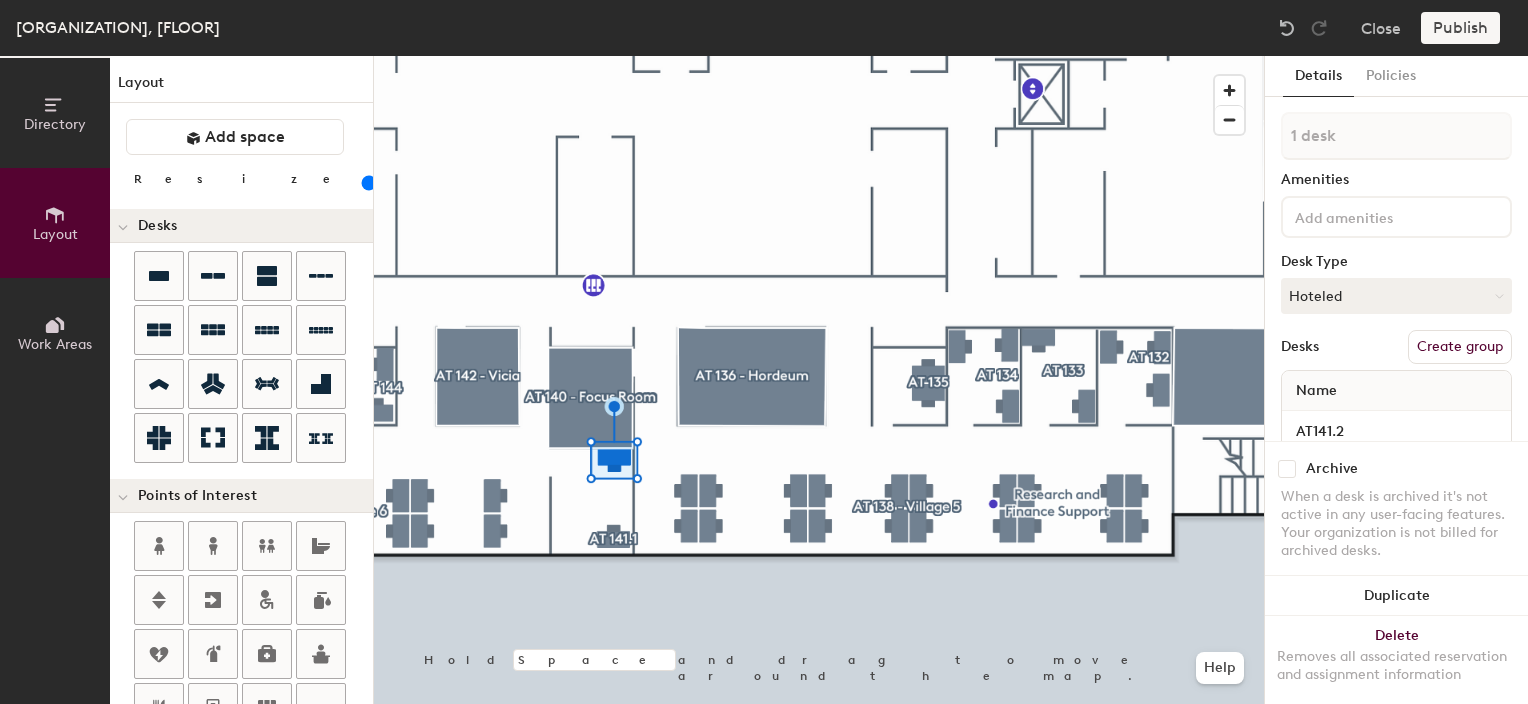click on "Create group" 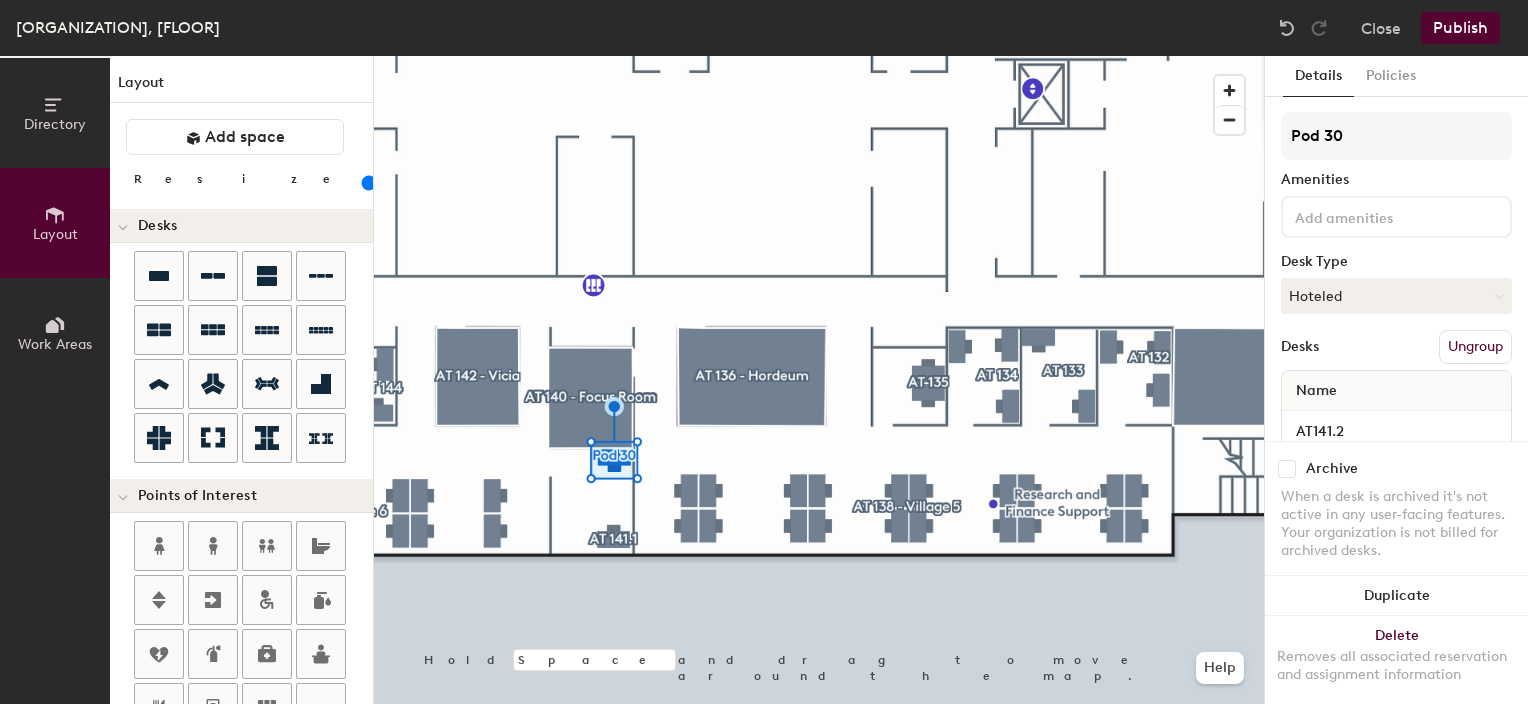 click 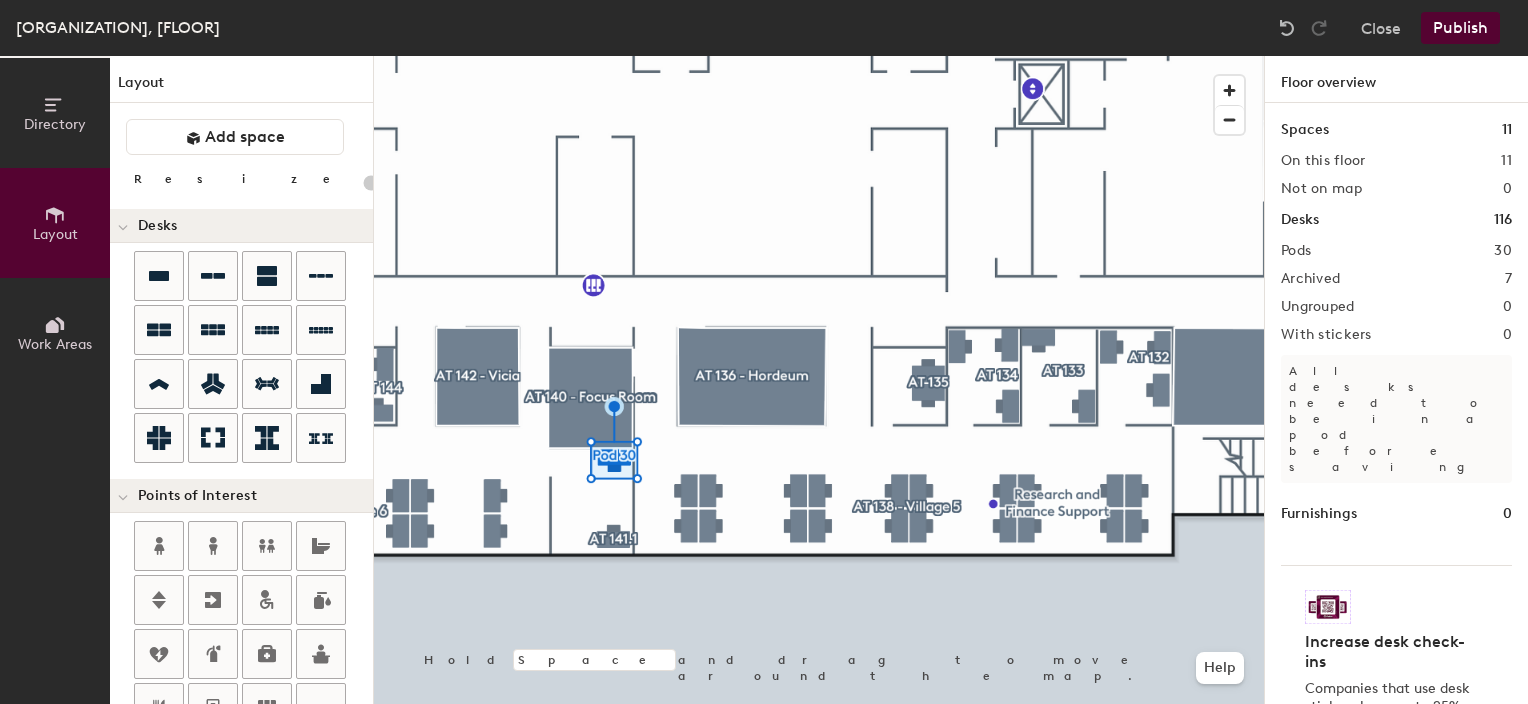 click 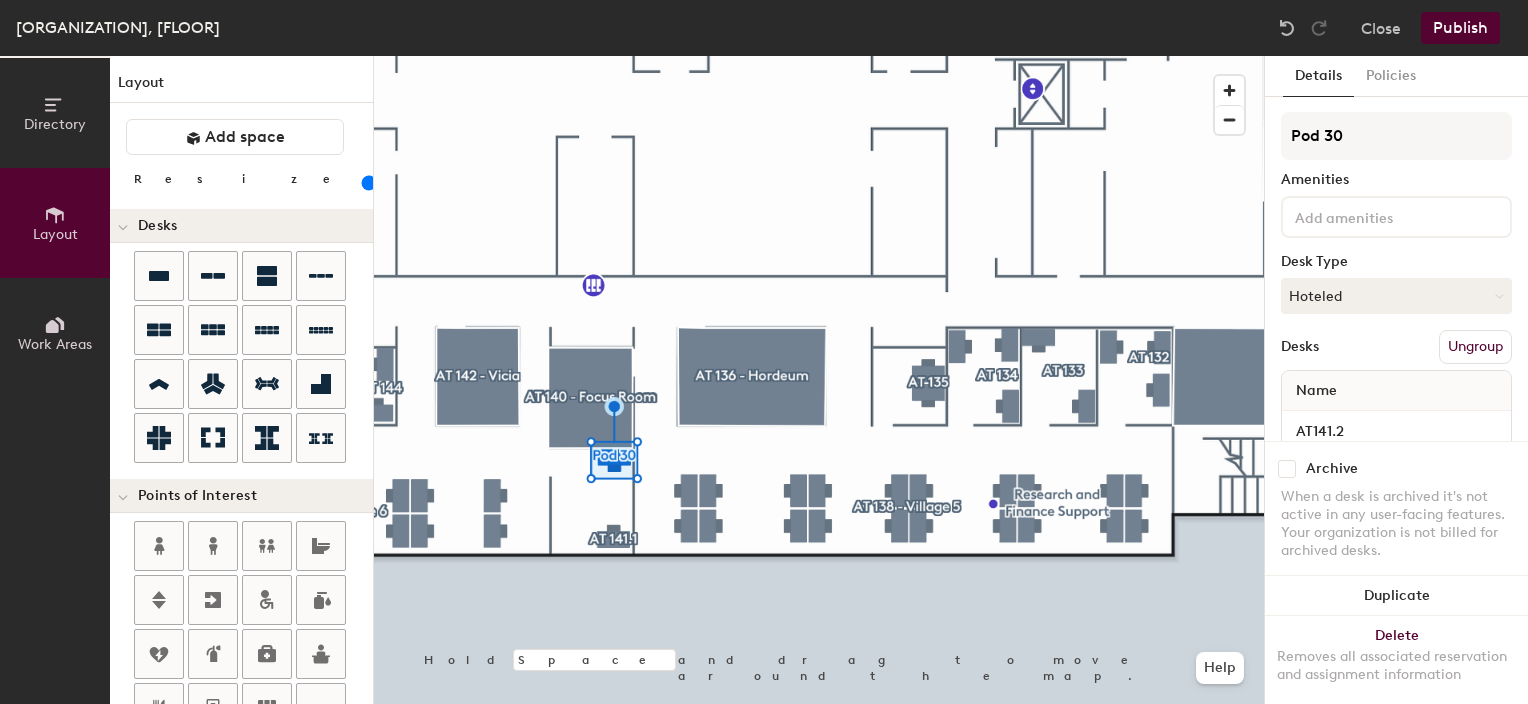 click on "Ungroup" 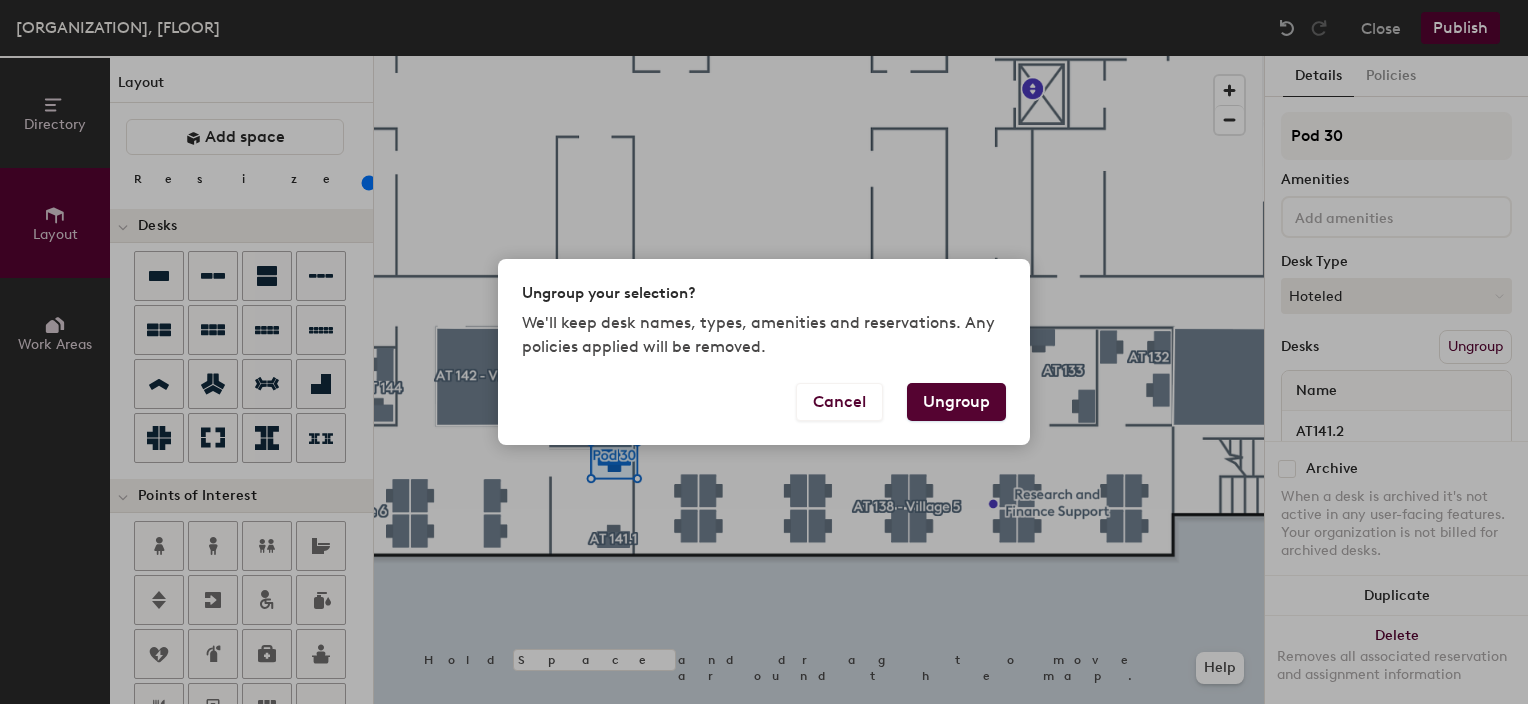 click on "Ungroup" at bounding box center [956, 402] 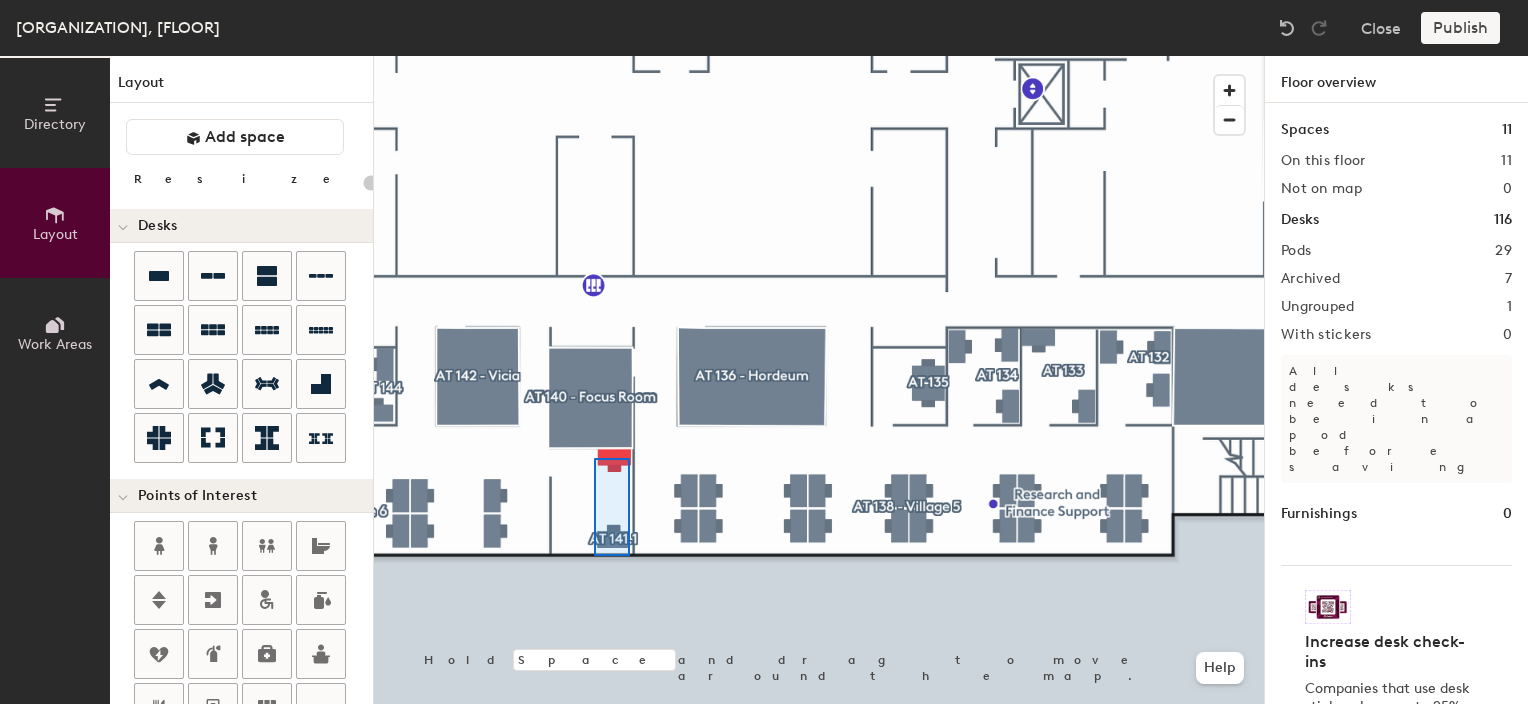 type on "80" 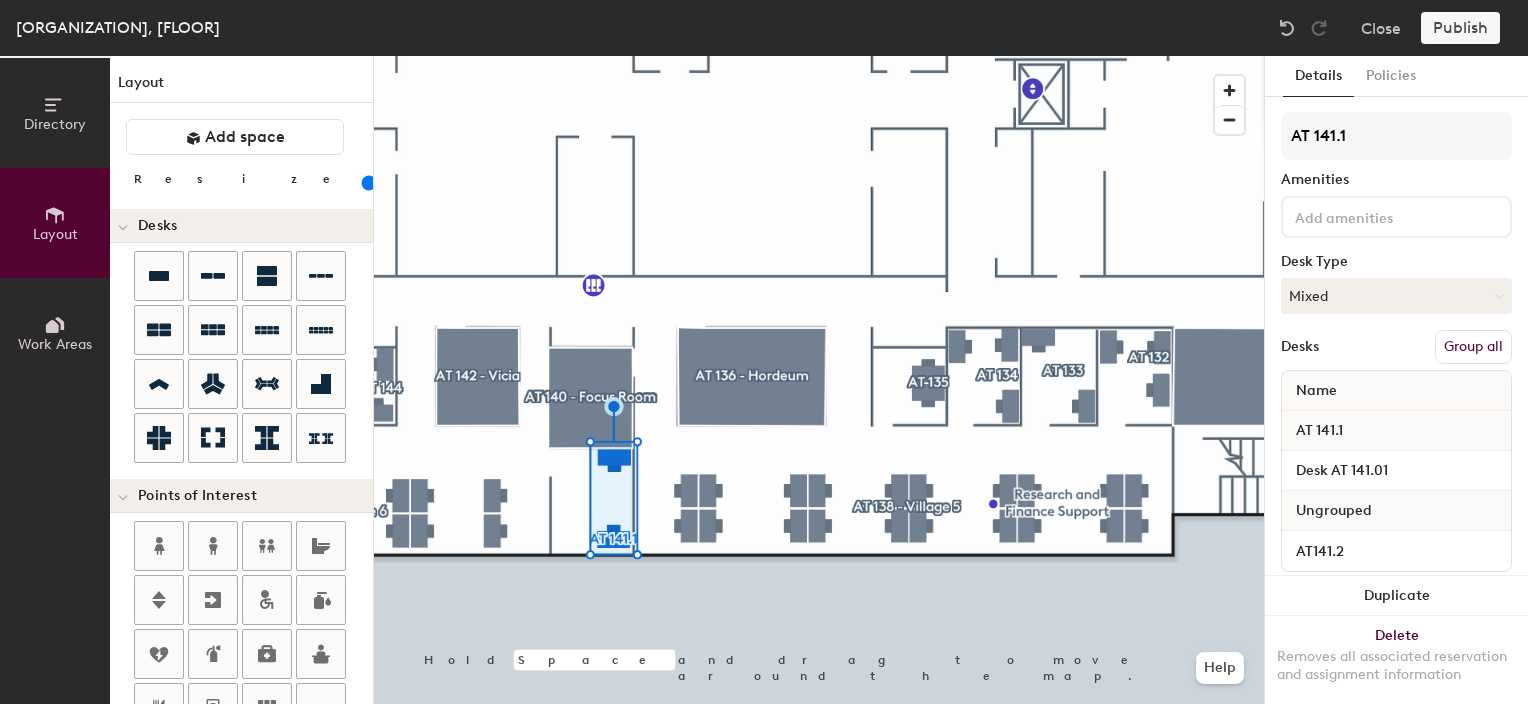 click on "Group all" 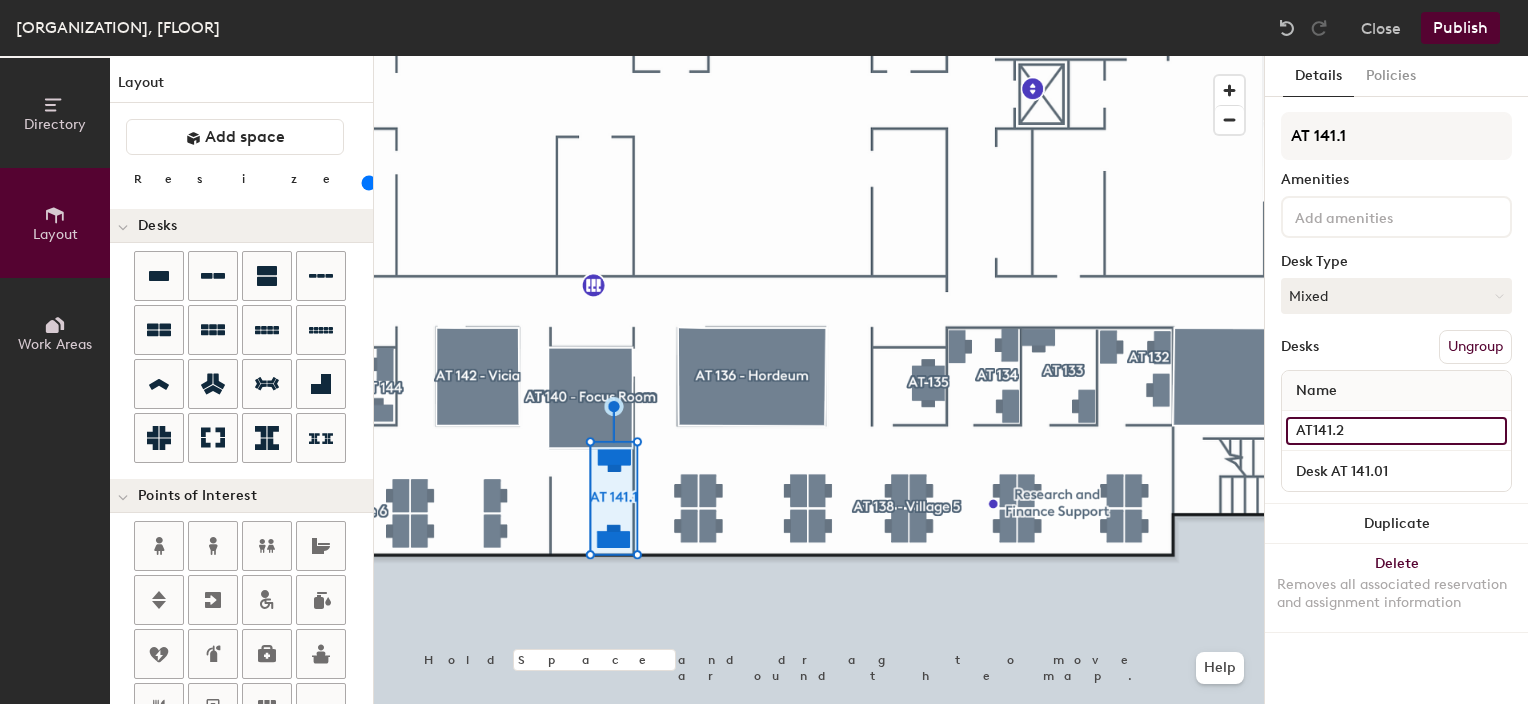click on "AT141.2" 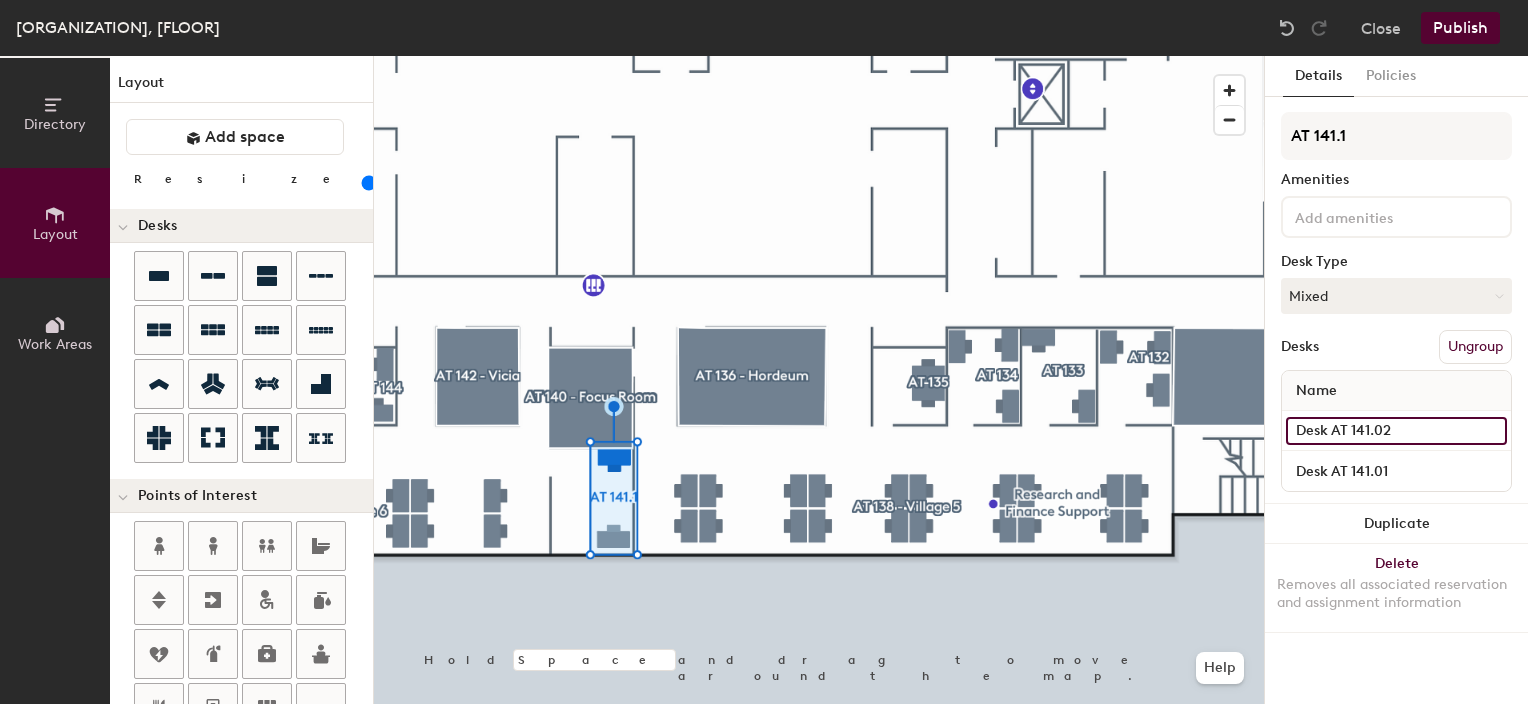 type on "Desk AT 141.02" 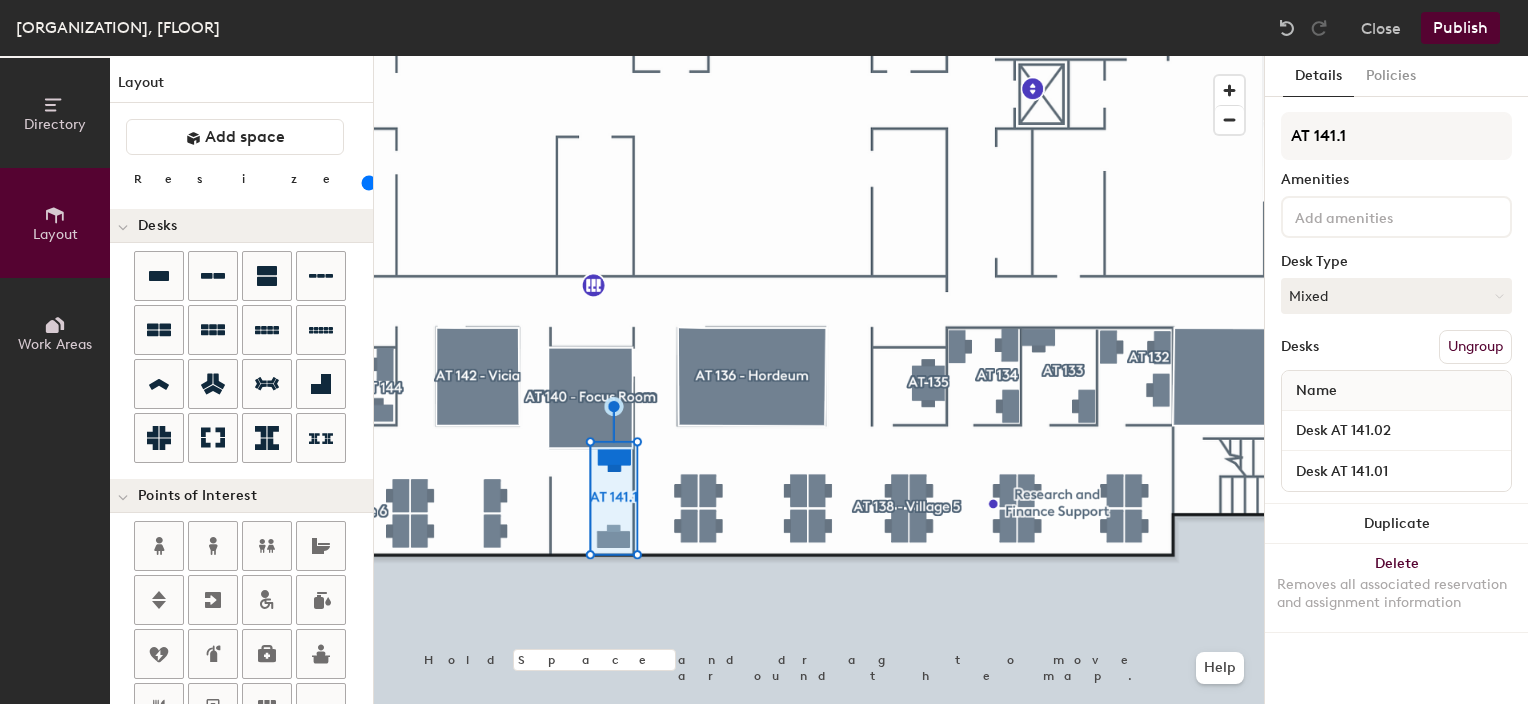 click on "Desk Type" 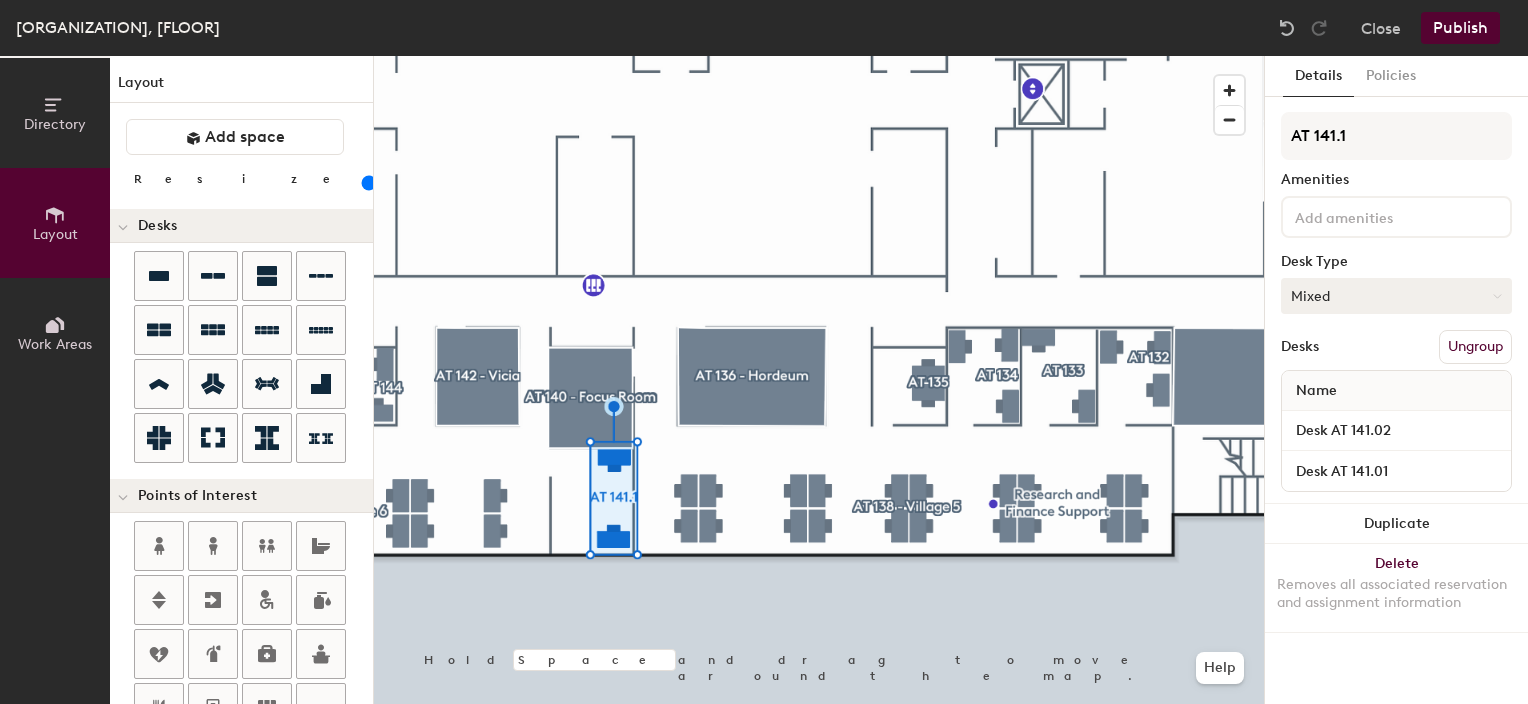 click on "Mixed" 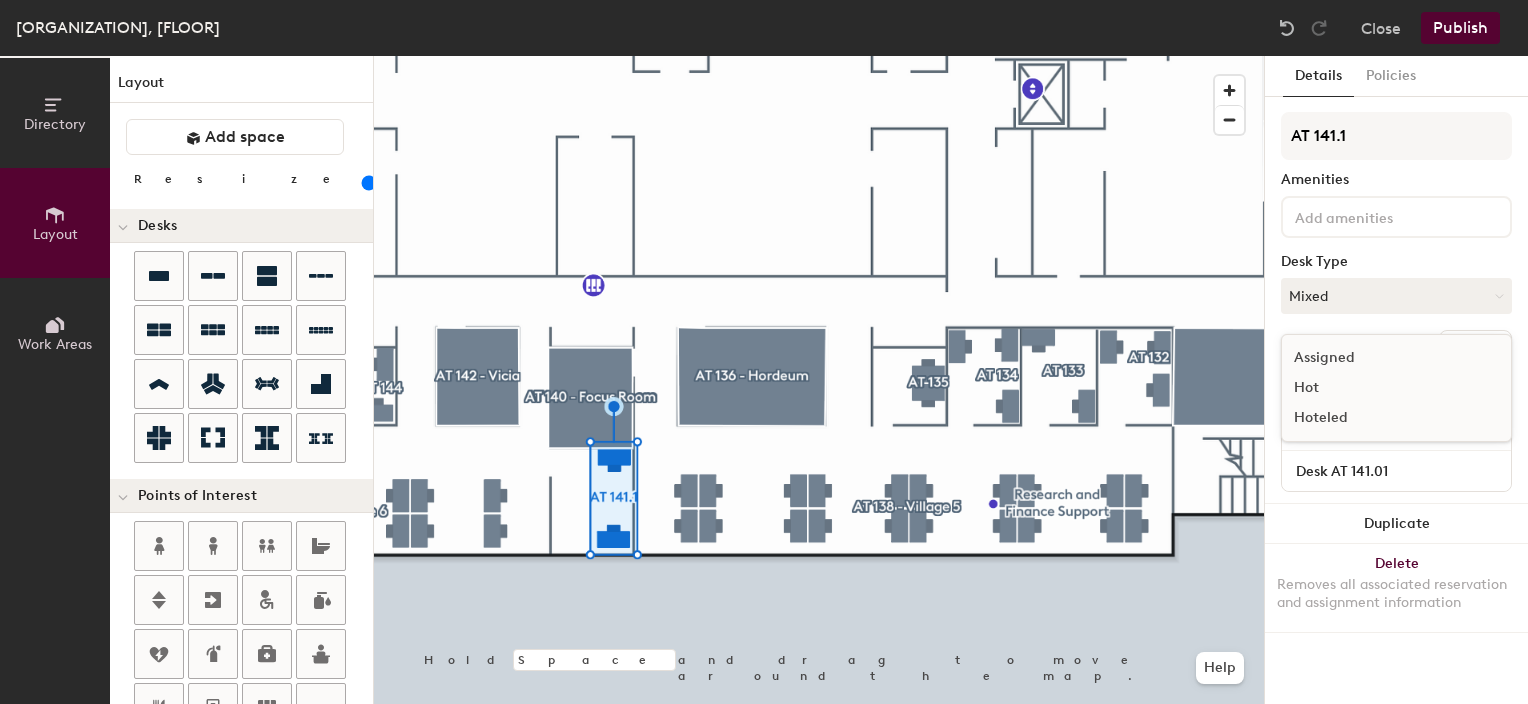 click on "Desk Type" 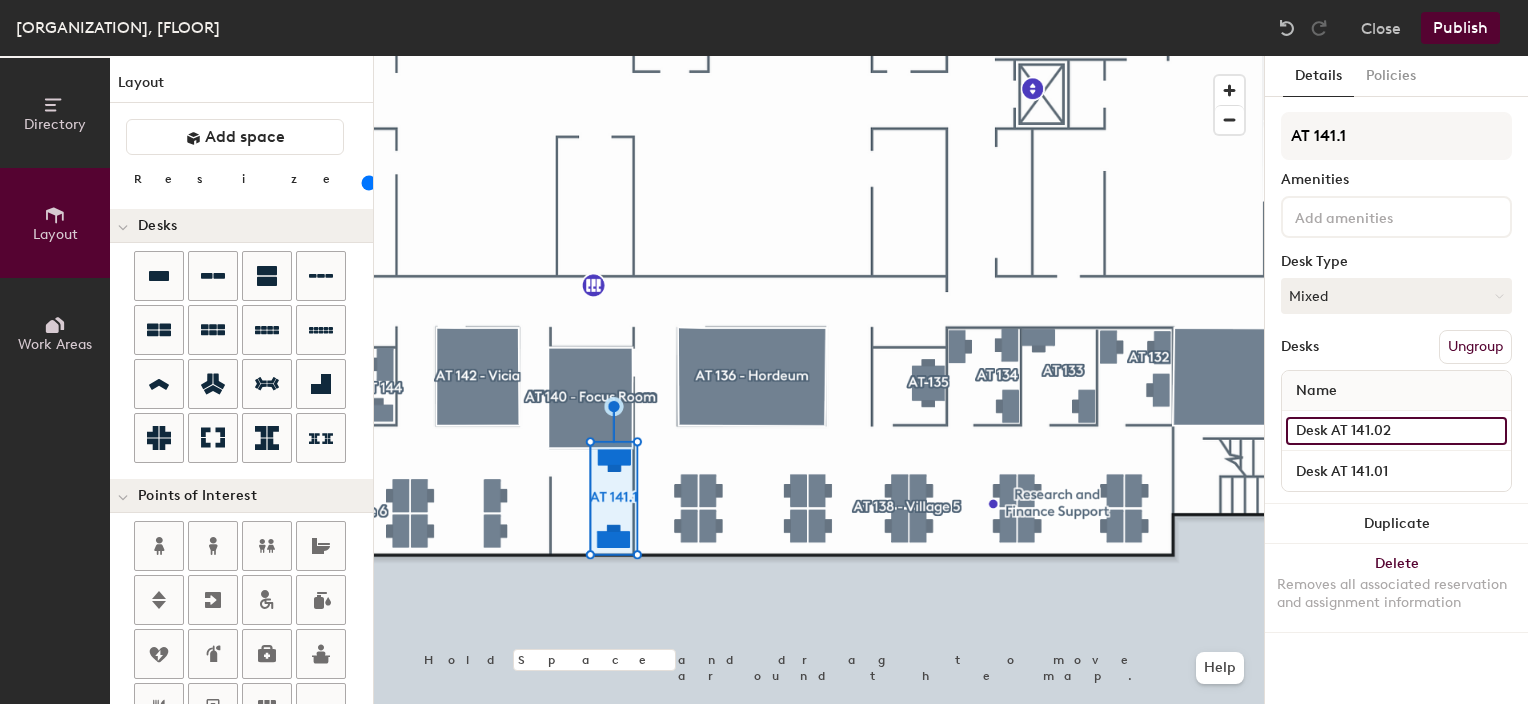 click on "Desk AT 141.02" 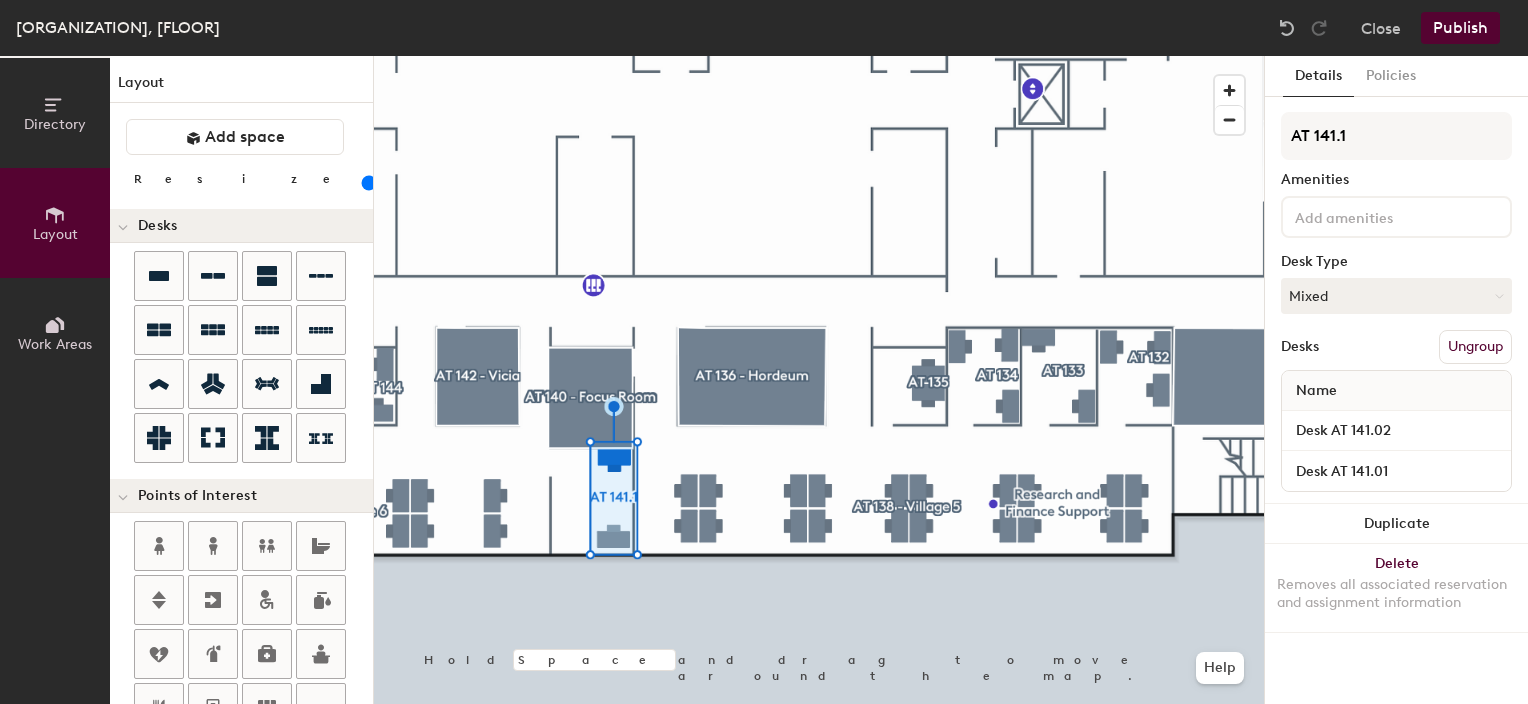 click on "AT 141.1 Amenities Desk Type Mixed Desks Ungroup Name Desk AT 141.02 Desk AT 141.01" 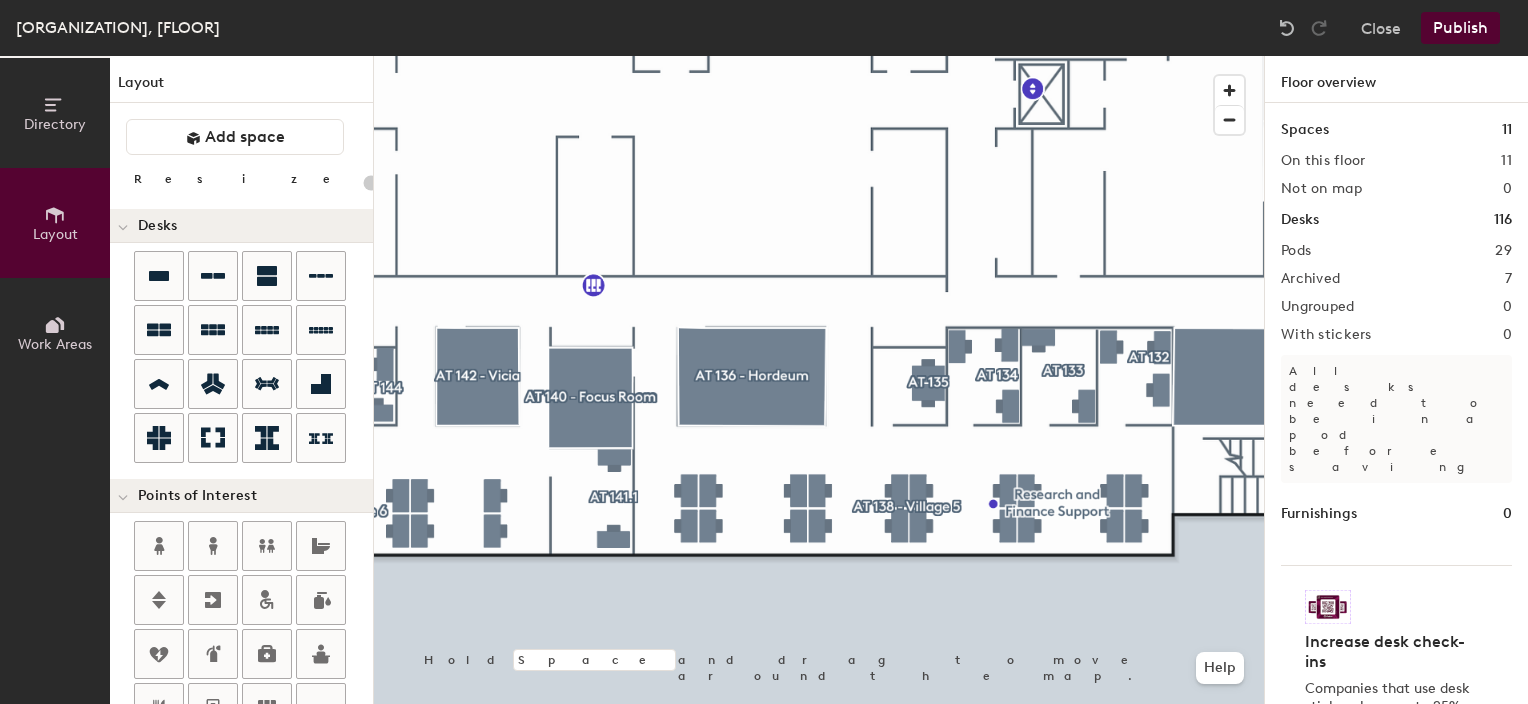type on "80" 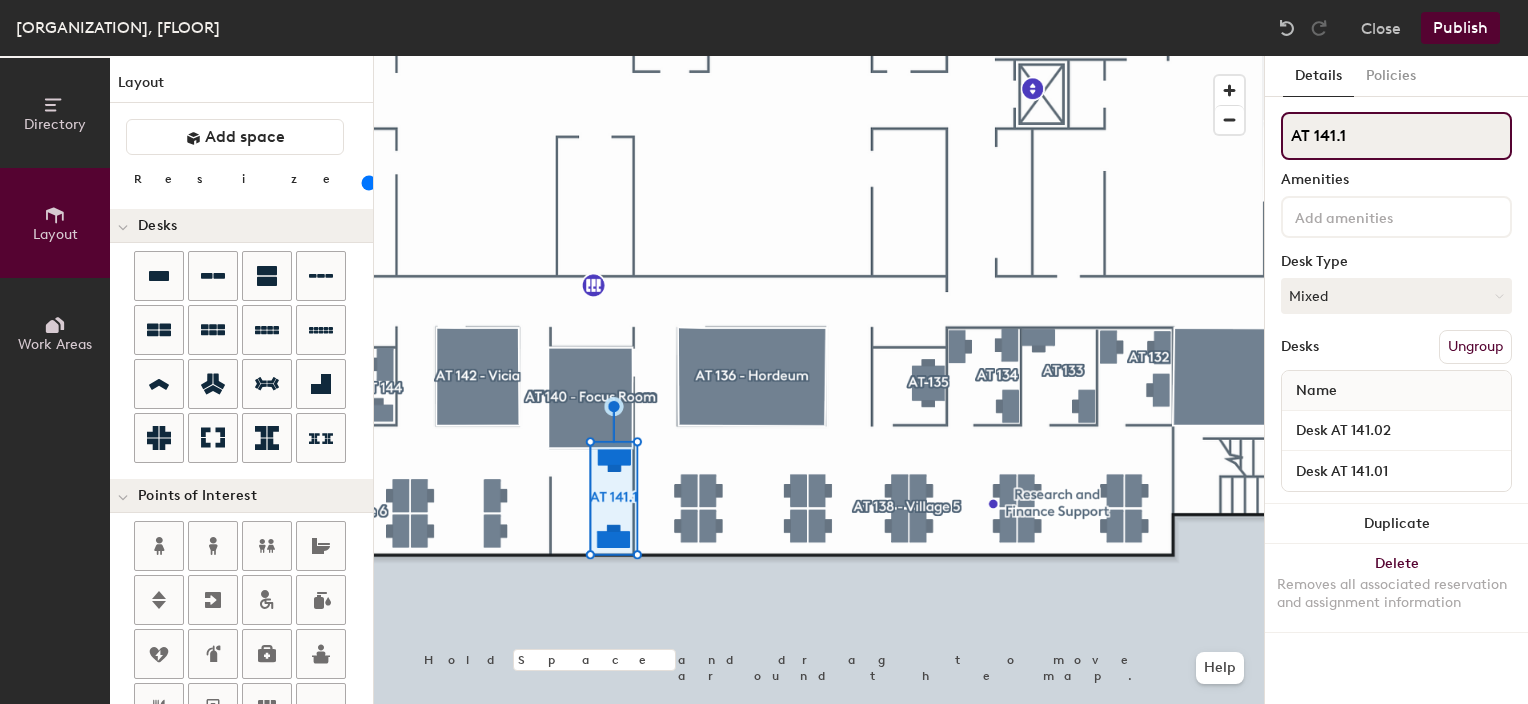 click on "AT 141.1" 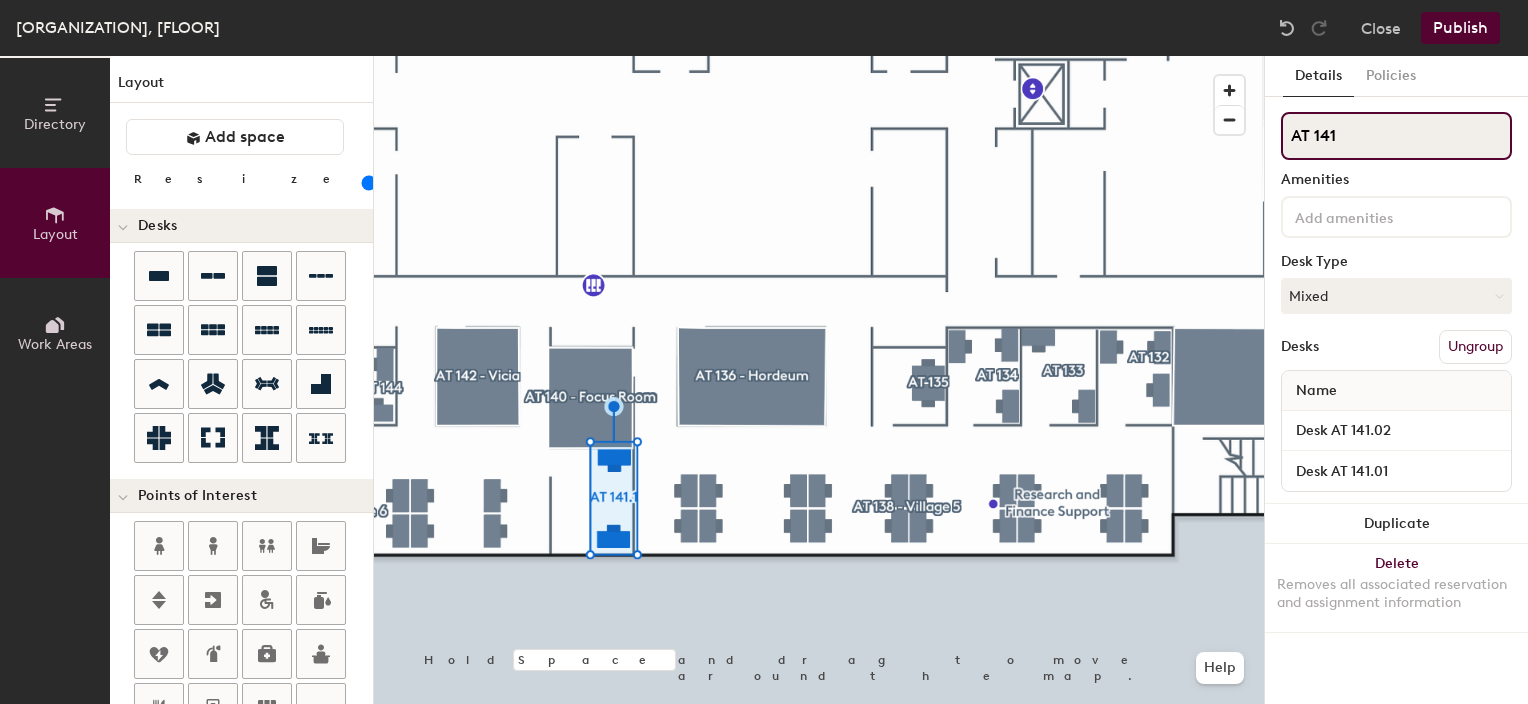 type on "AT 141" 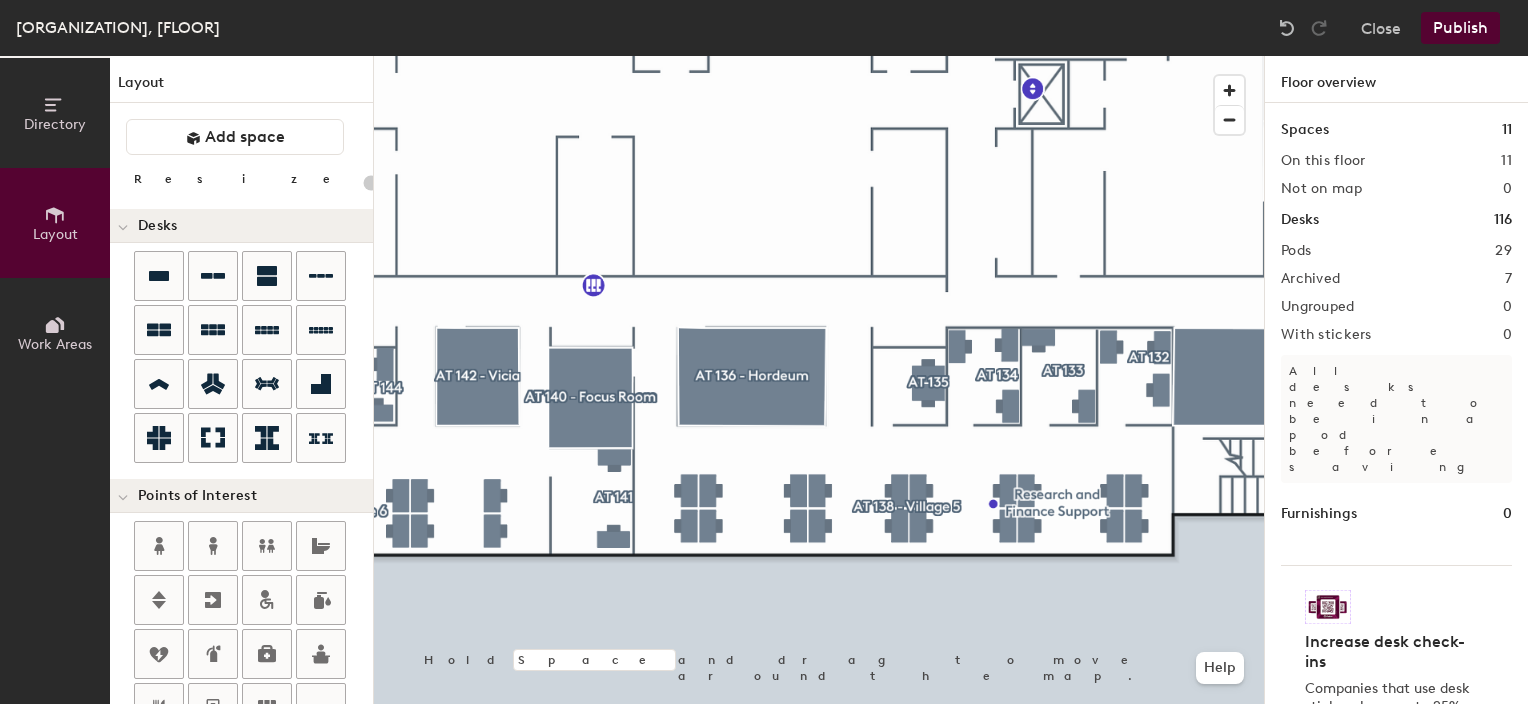 click on "Publish" 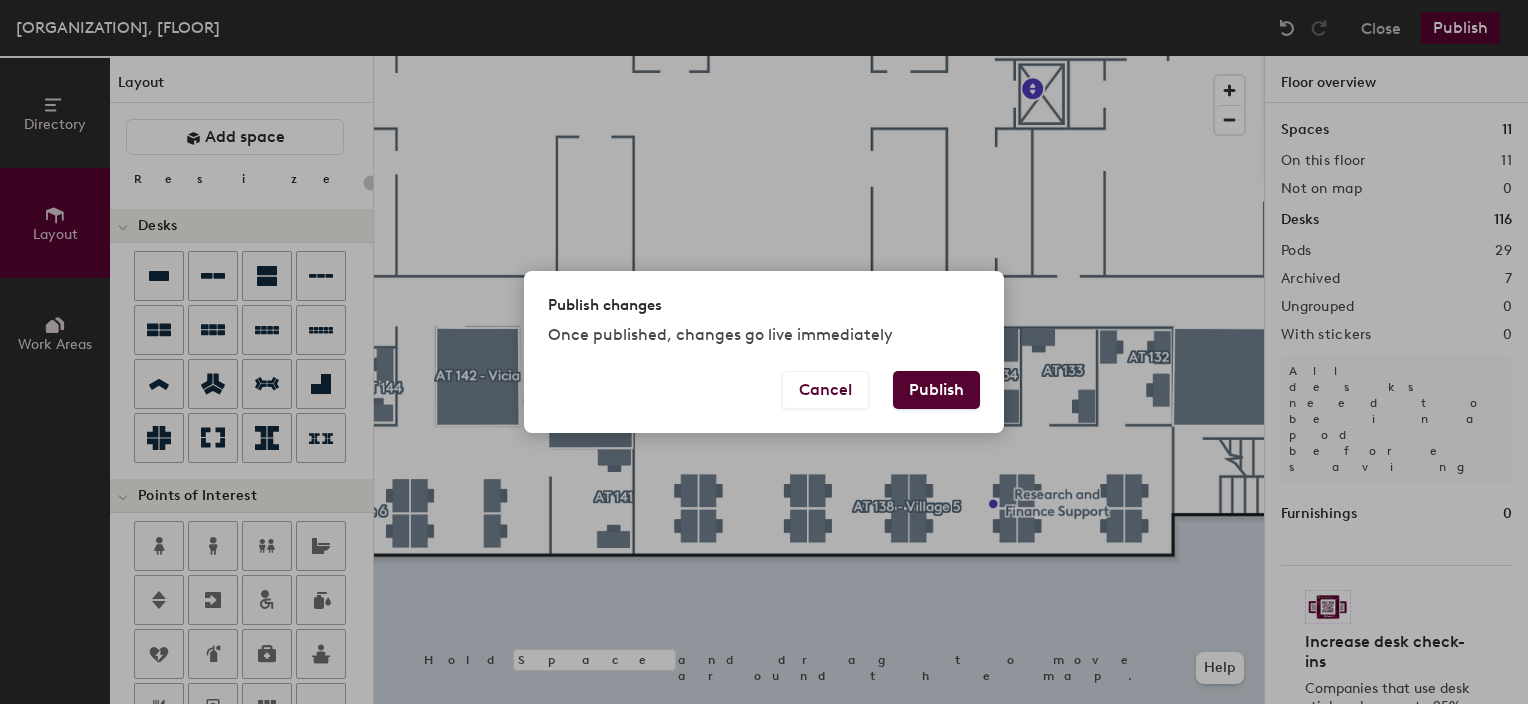 drag, startPoint x: 961, startPoint y: 382, endPoint x: 911, endPoint y: 402, distance: 53.851646 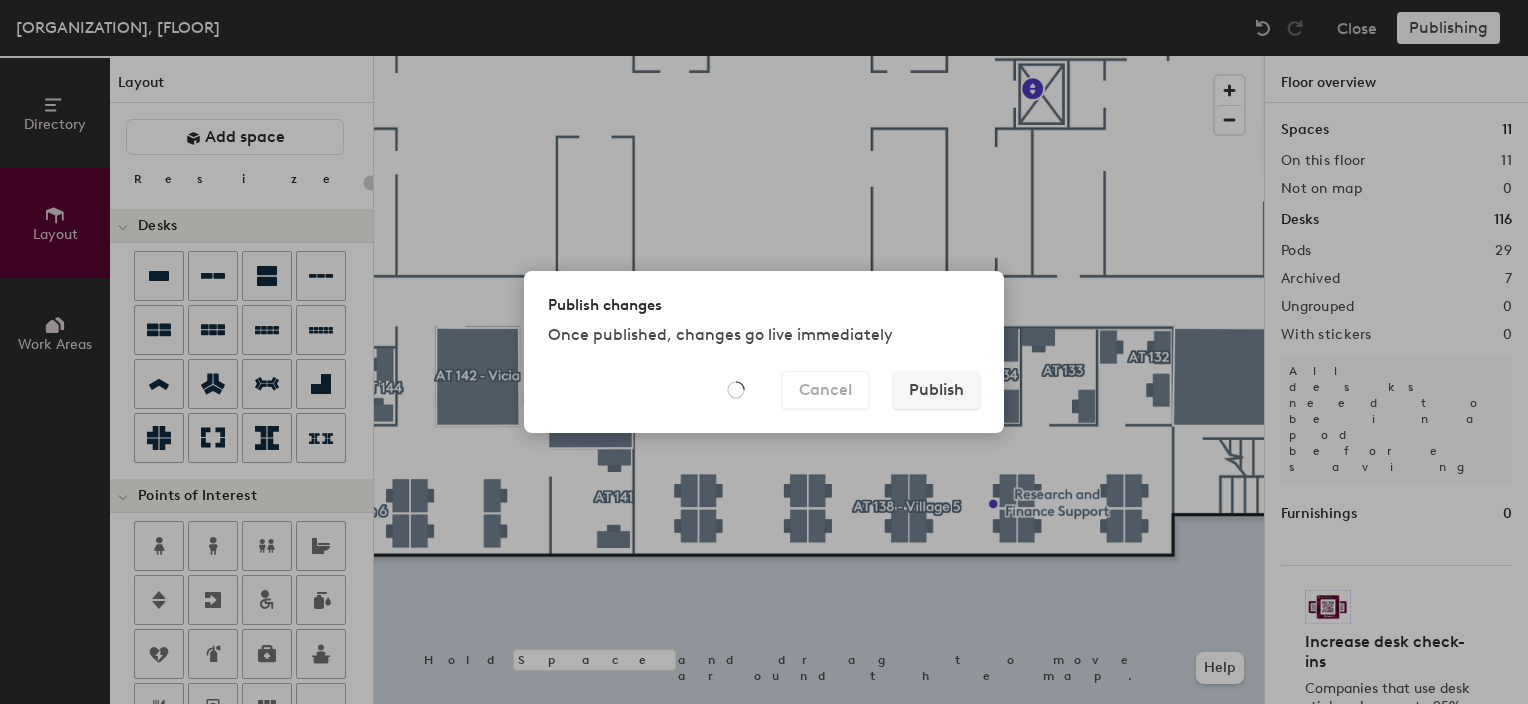type on "20" 